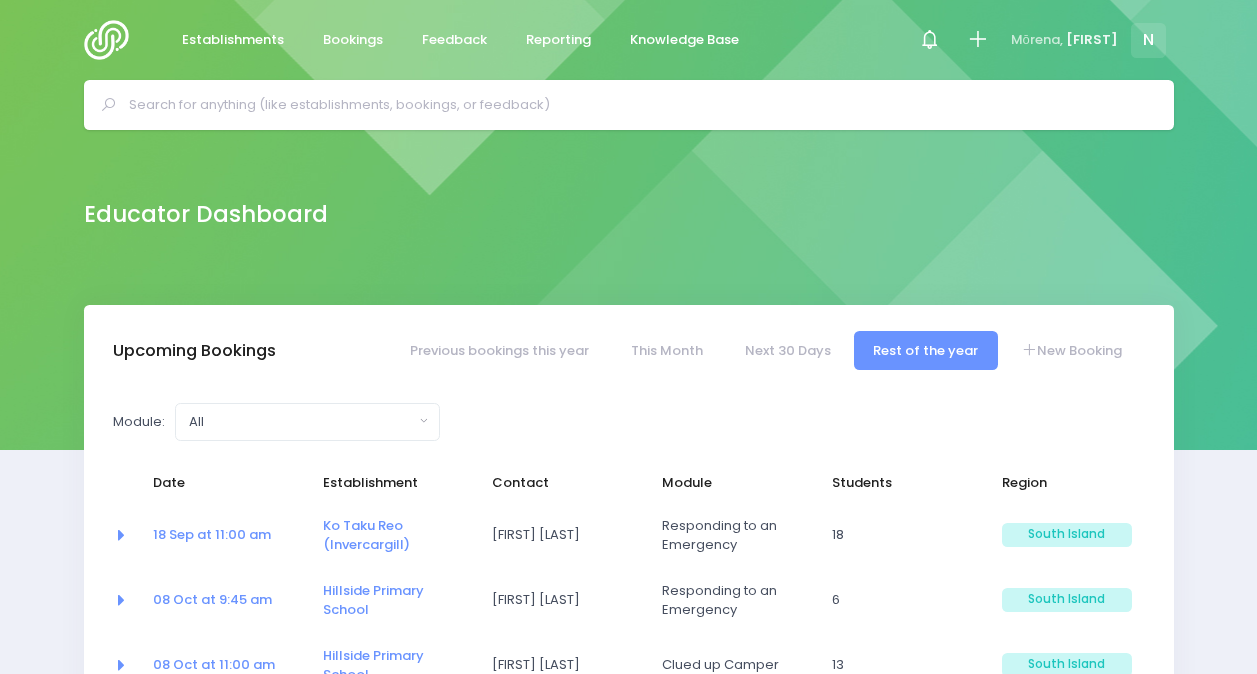 select on "5" 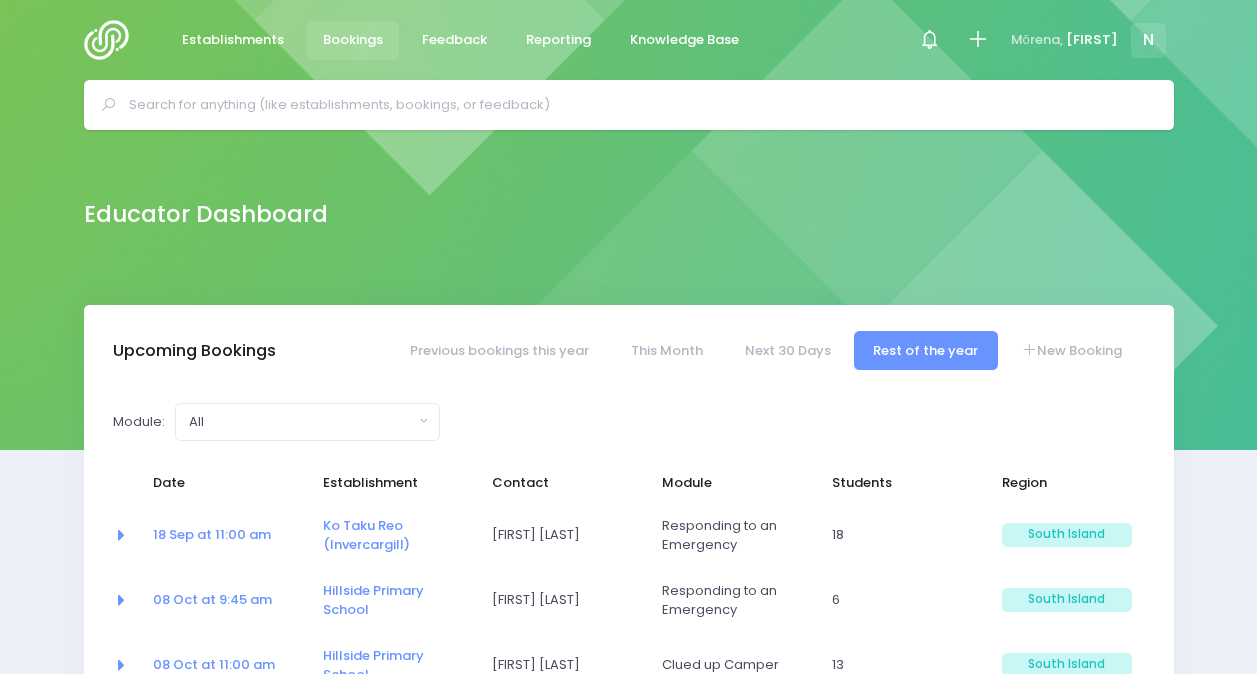 scroll, scrollTop: 0, scrollLeft: 0, axis: both 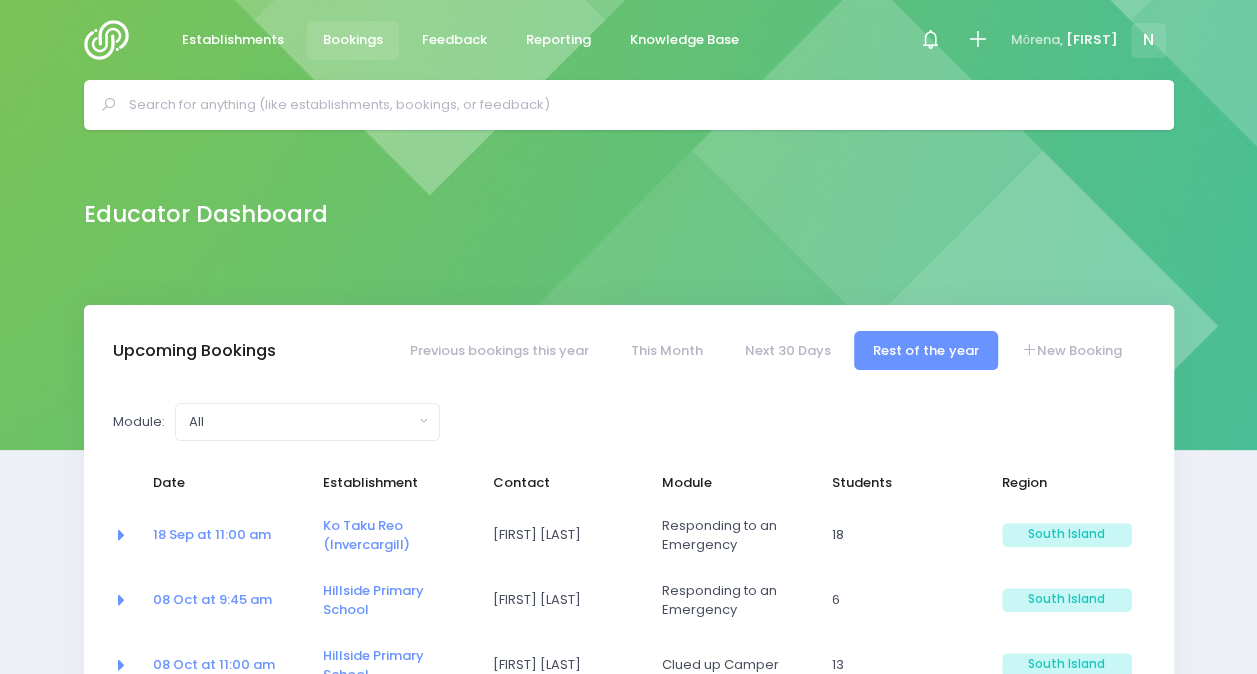 click on "Bookings" at bounding box center (353, 40) 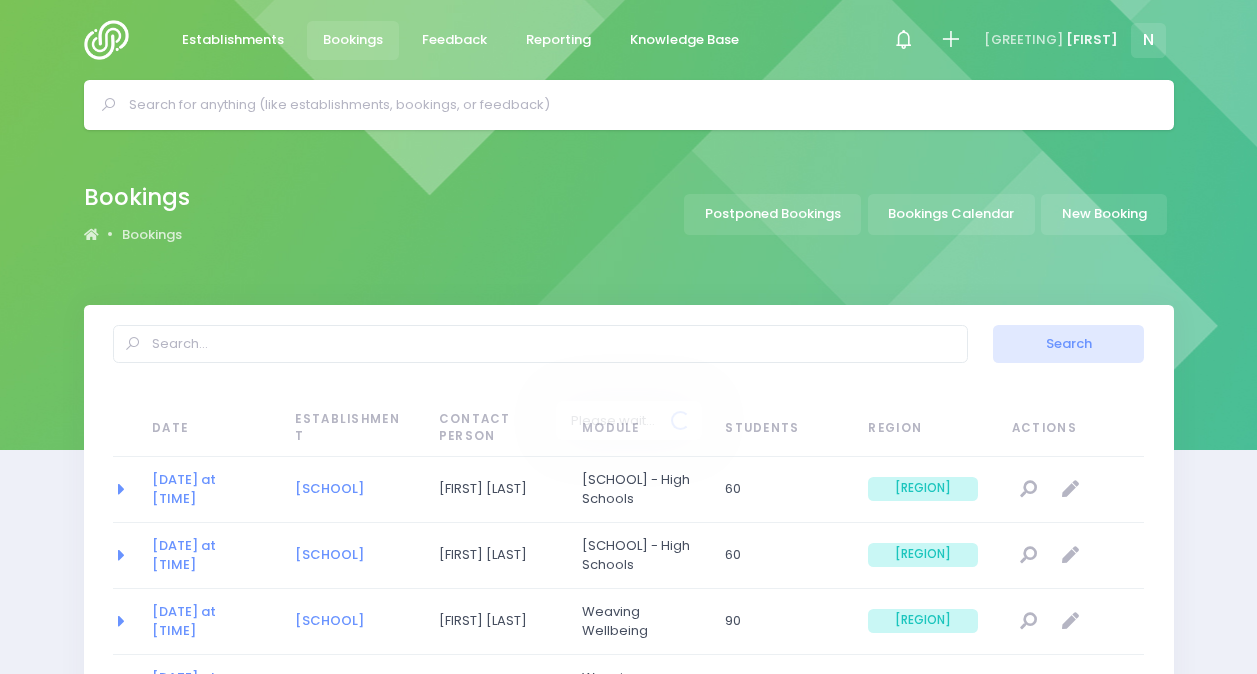 select on "20" 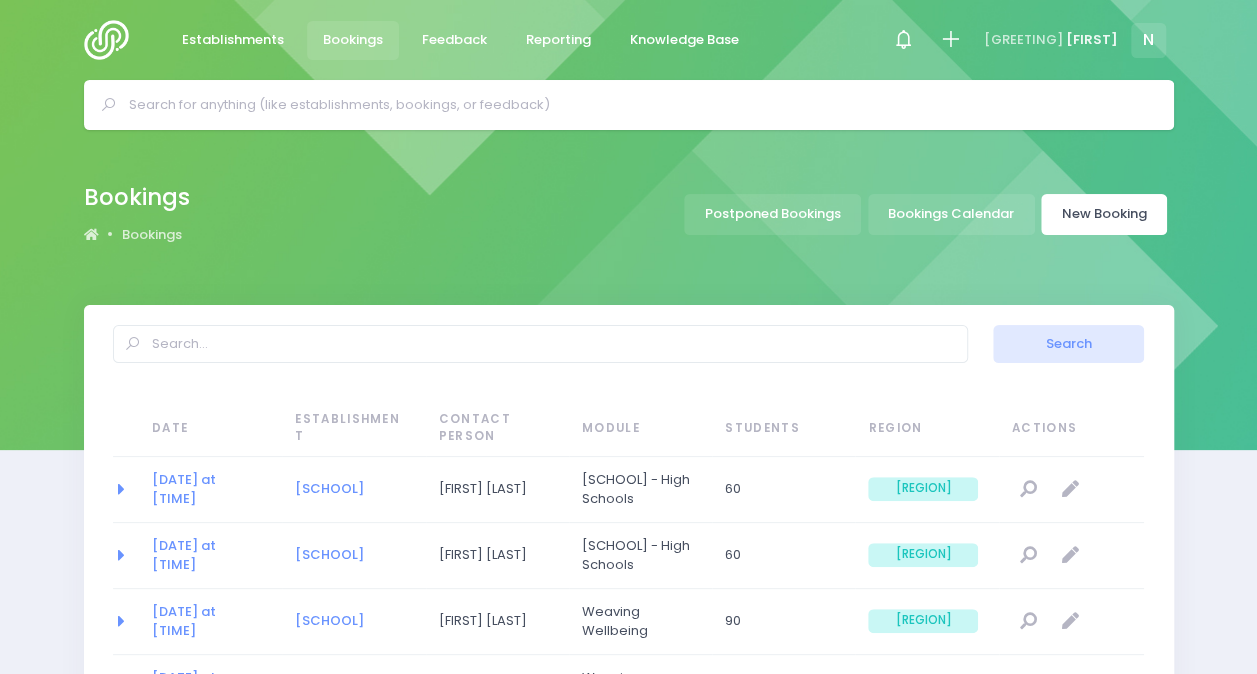 click on "New Booking" at bounding box center [1104, 214] 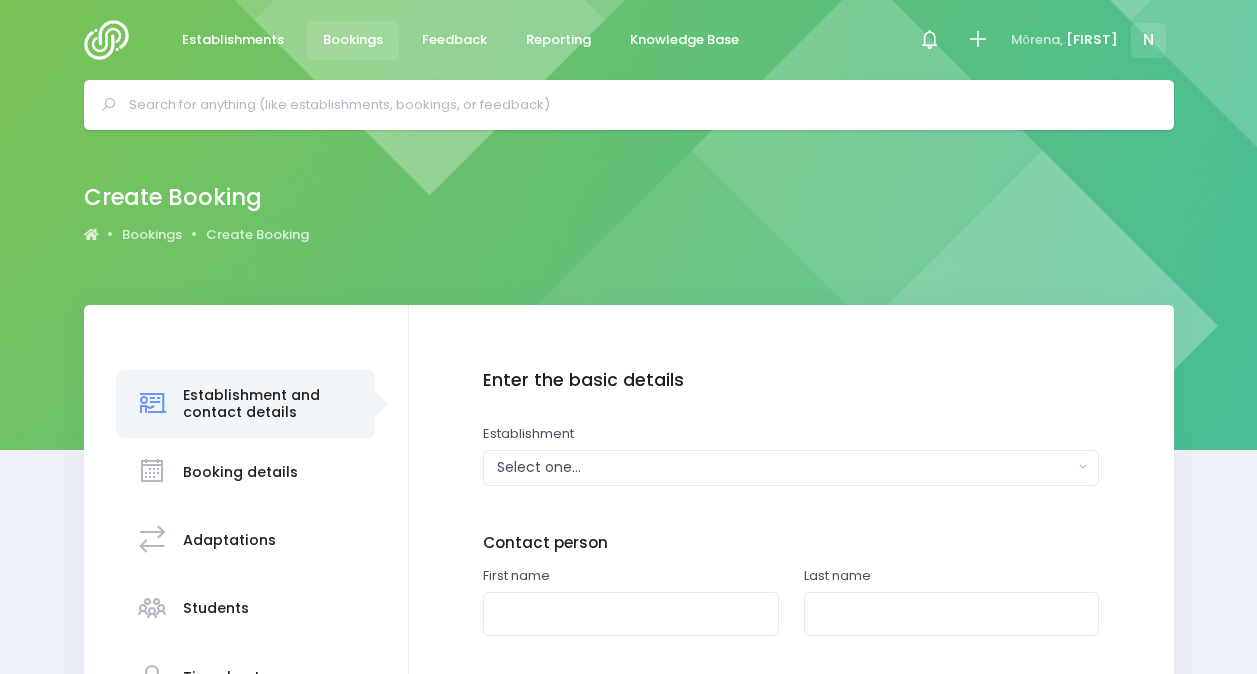 scroll, scrollTop: 0, scrollLeft: 0, axis: both 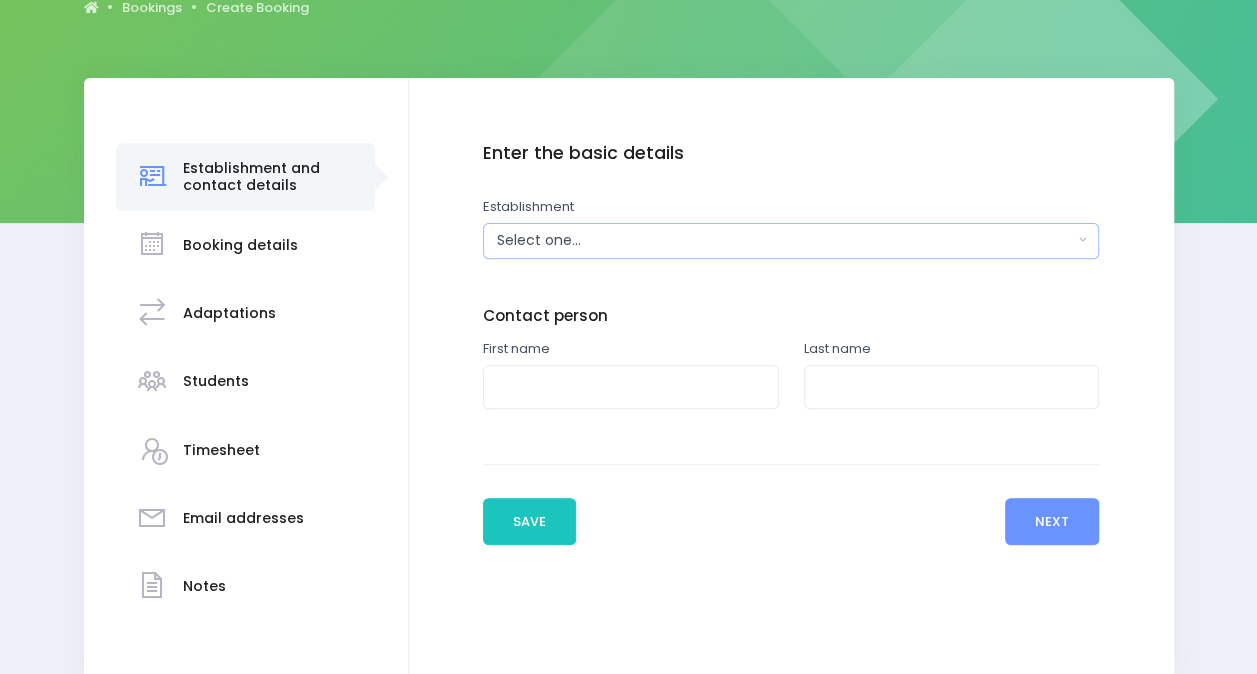 click on "Select one..." at bounding box center [785, 240] 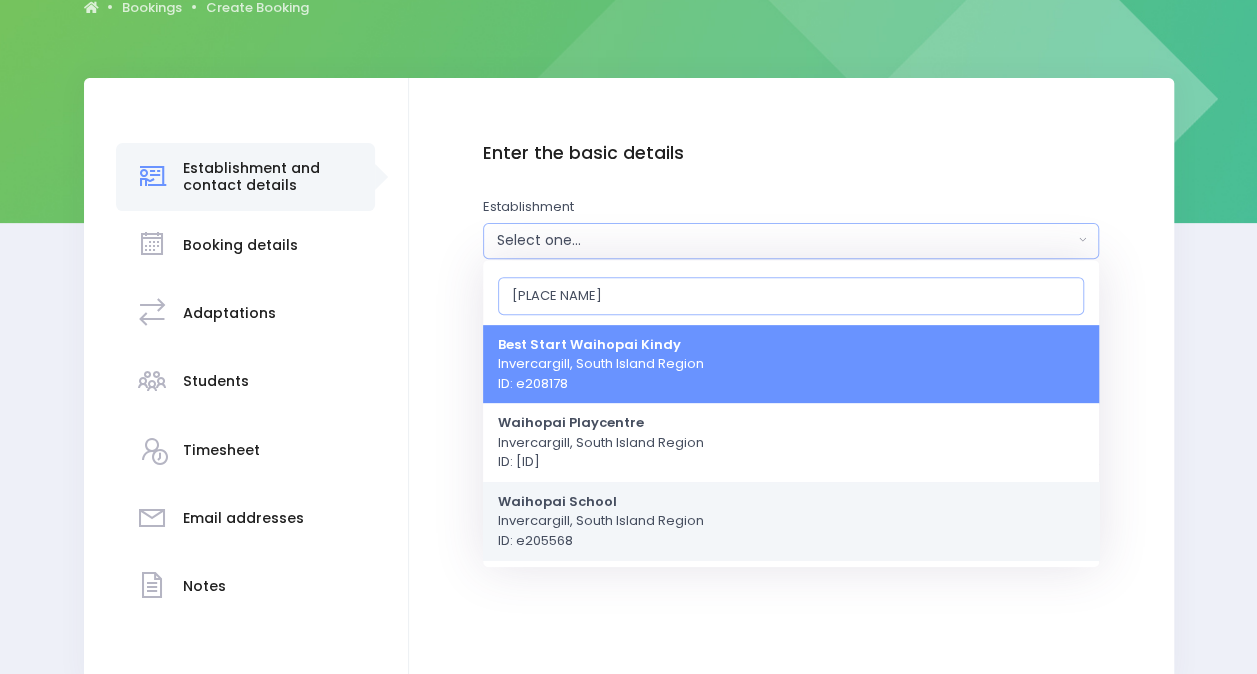 type on "waihopa" 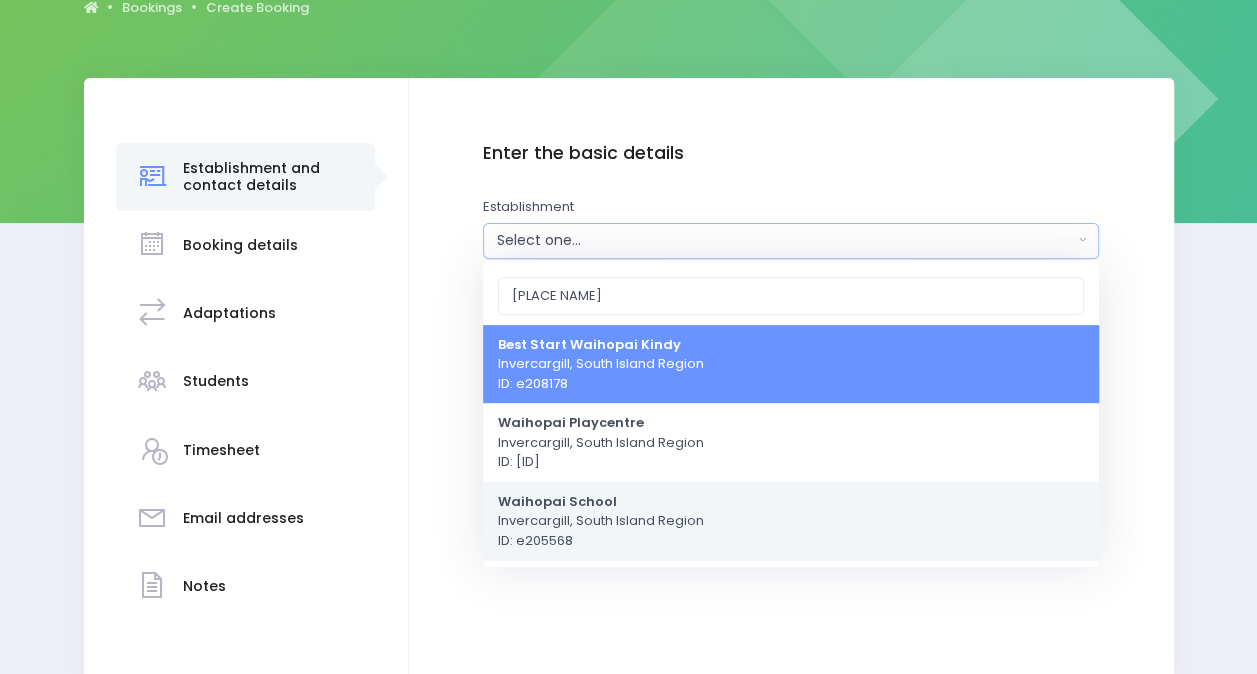 click on "Waihopai School" at bounding box center [557, 500] 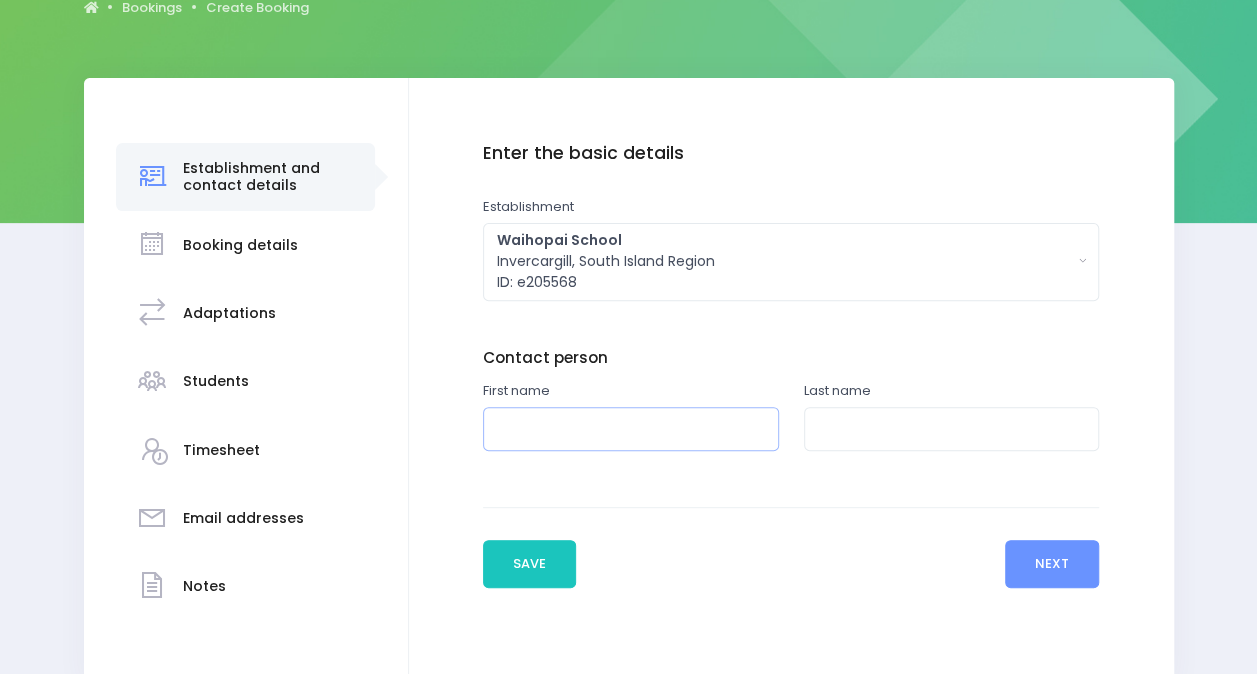 click at bounding box center (631, 429) 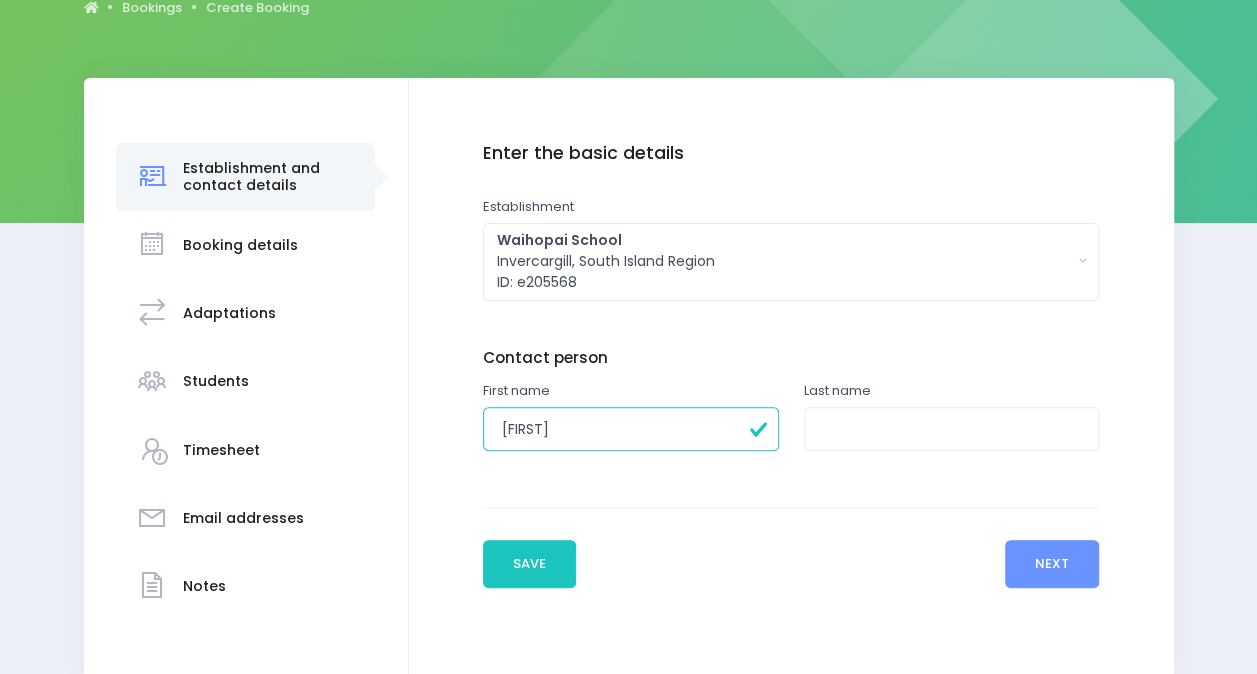 type on "Jane" 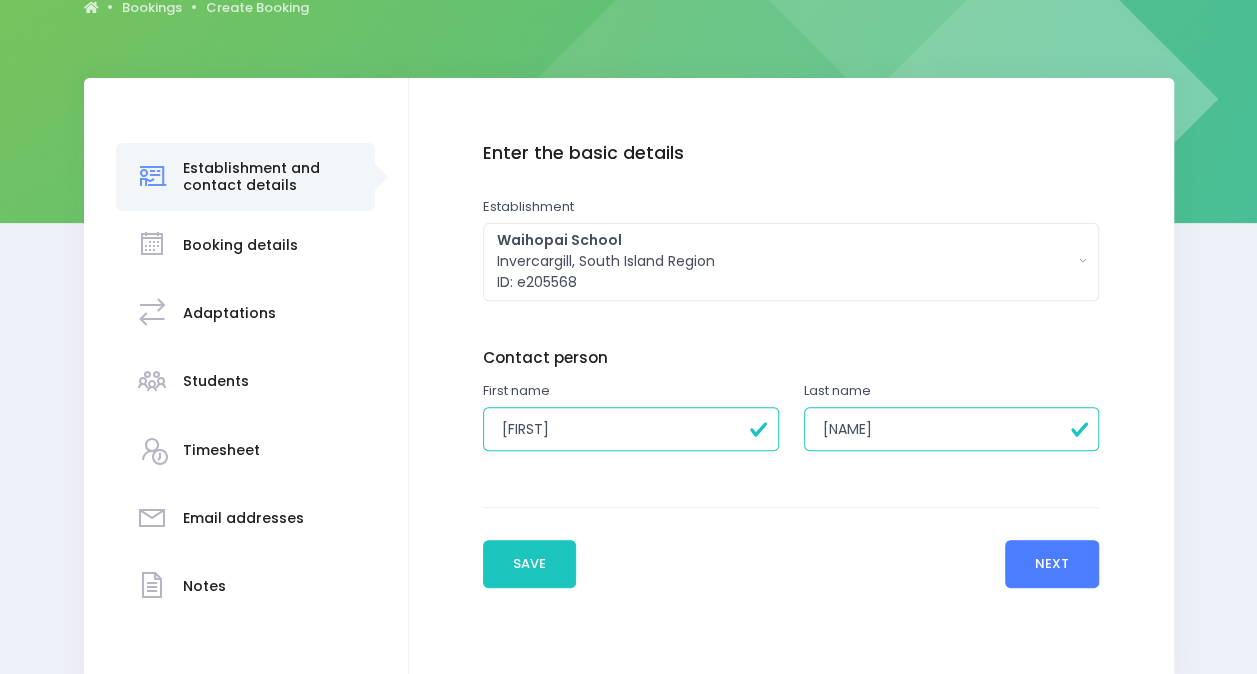 type on "Bell" 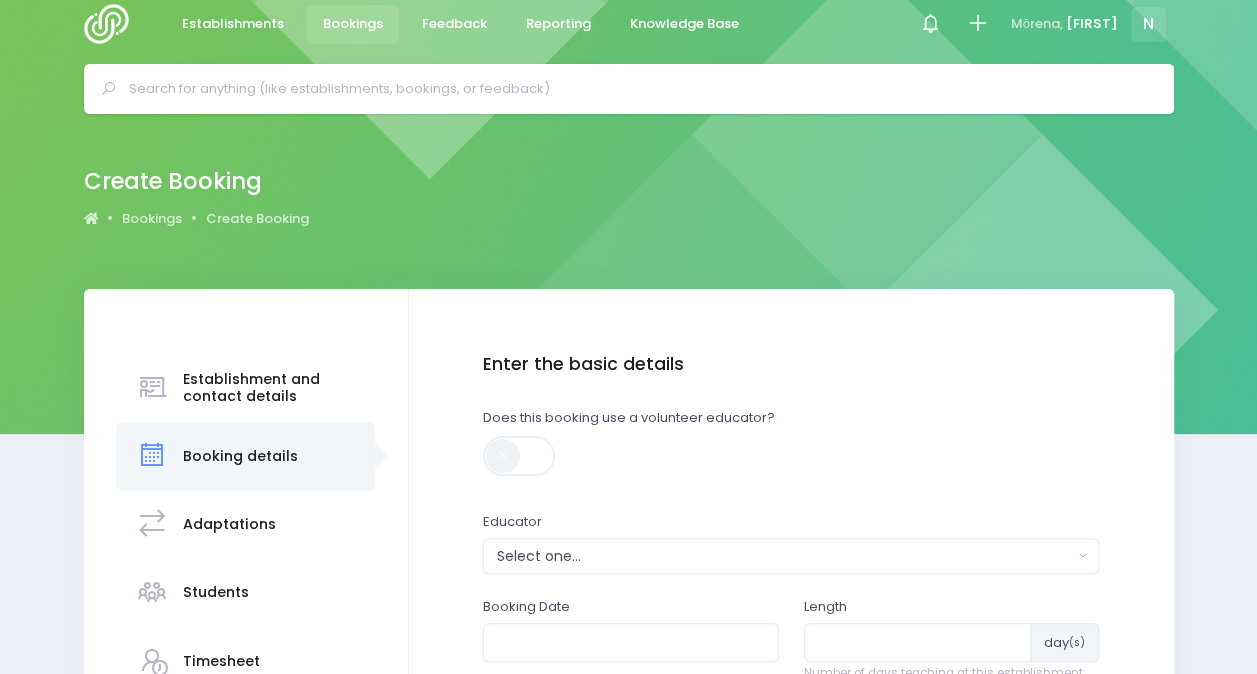scroll, scrollTop: 0, scrollLeft: 0, axis: both 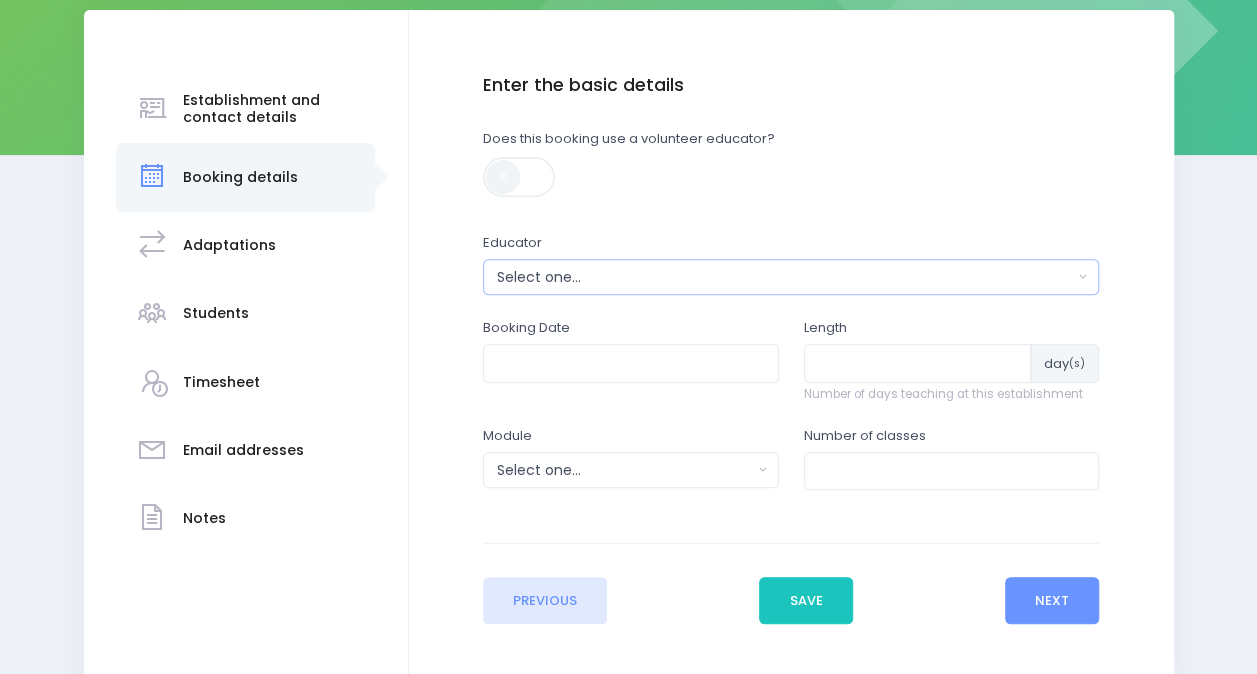 click on "Select one..." at bounding box center (785, 277) 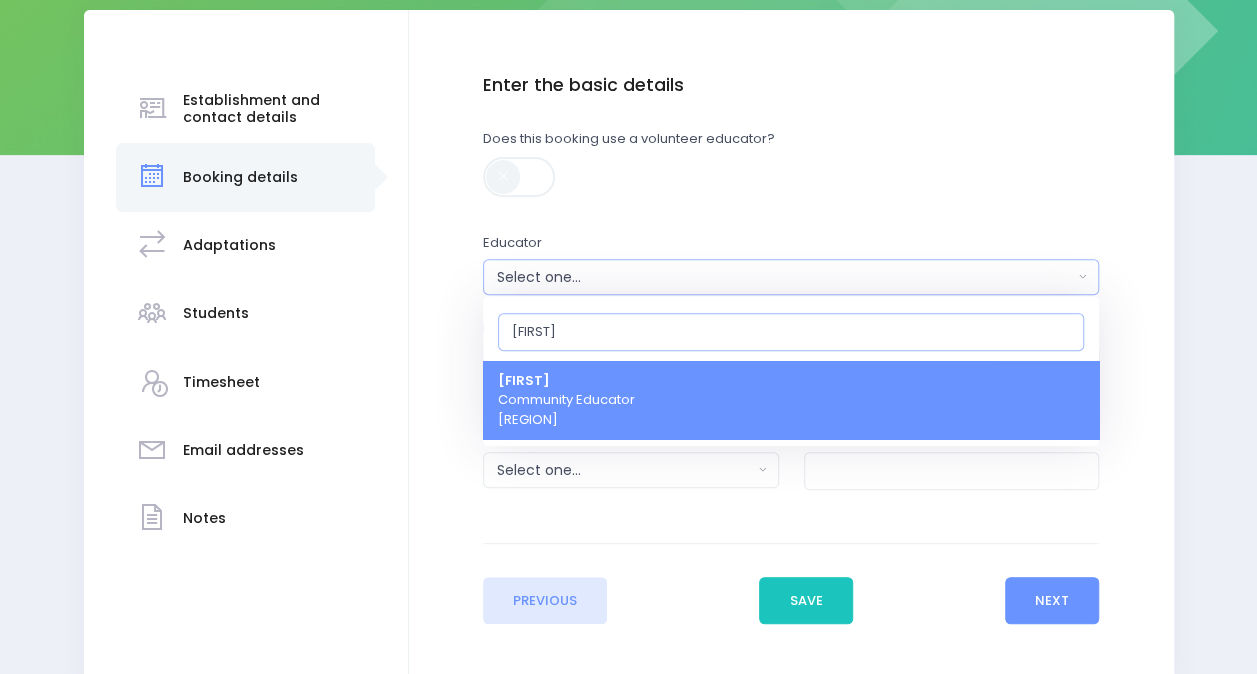 type on "[FIRST]" 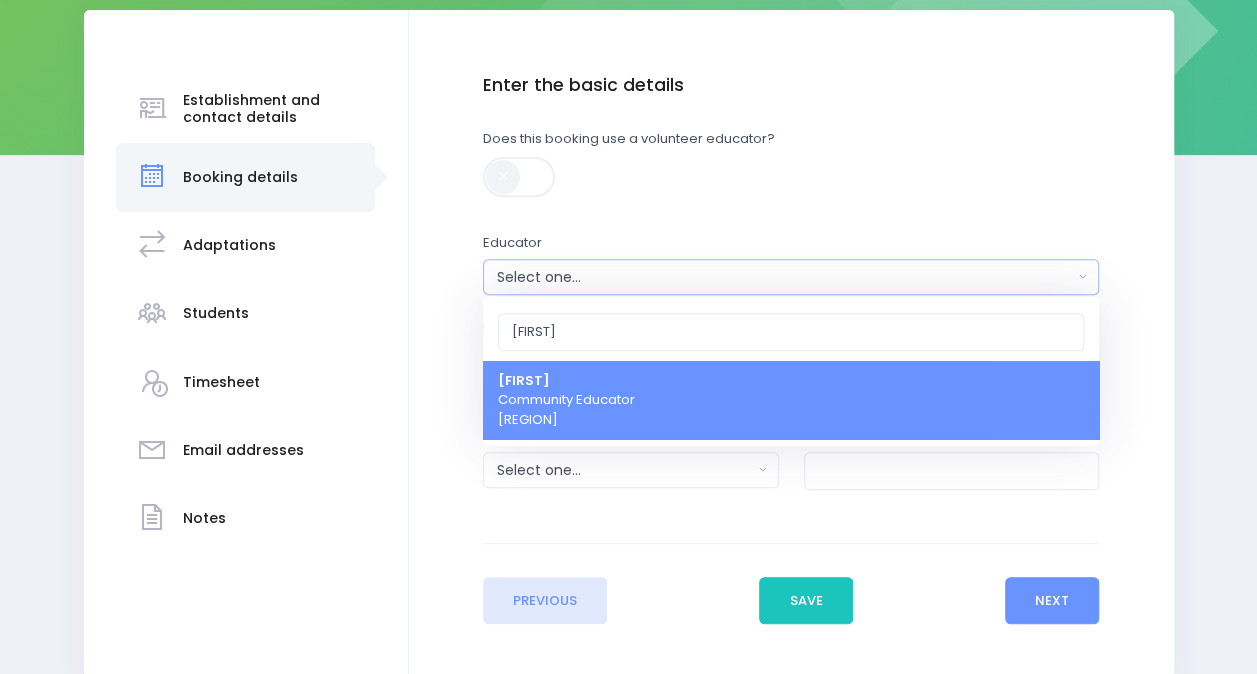 click on "Nicky Young Community Educator South Island Region" at bounding box center (566, 400) 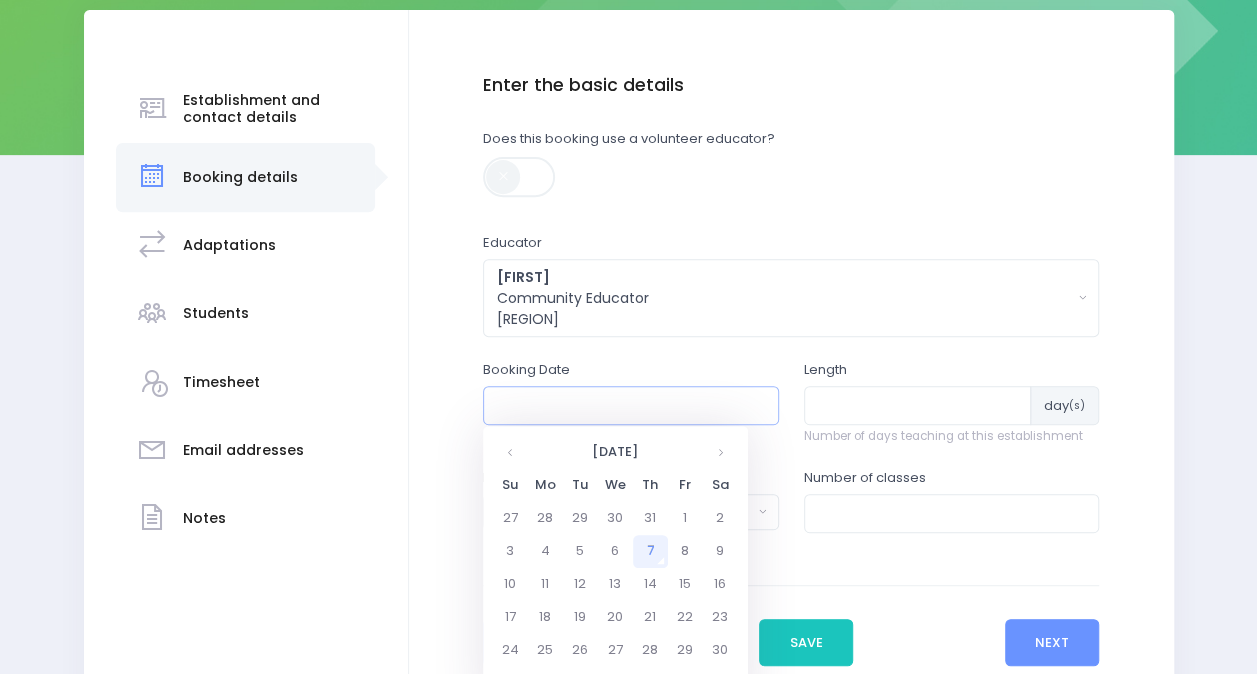 click at bounding box center (631, 405) 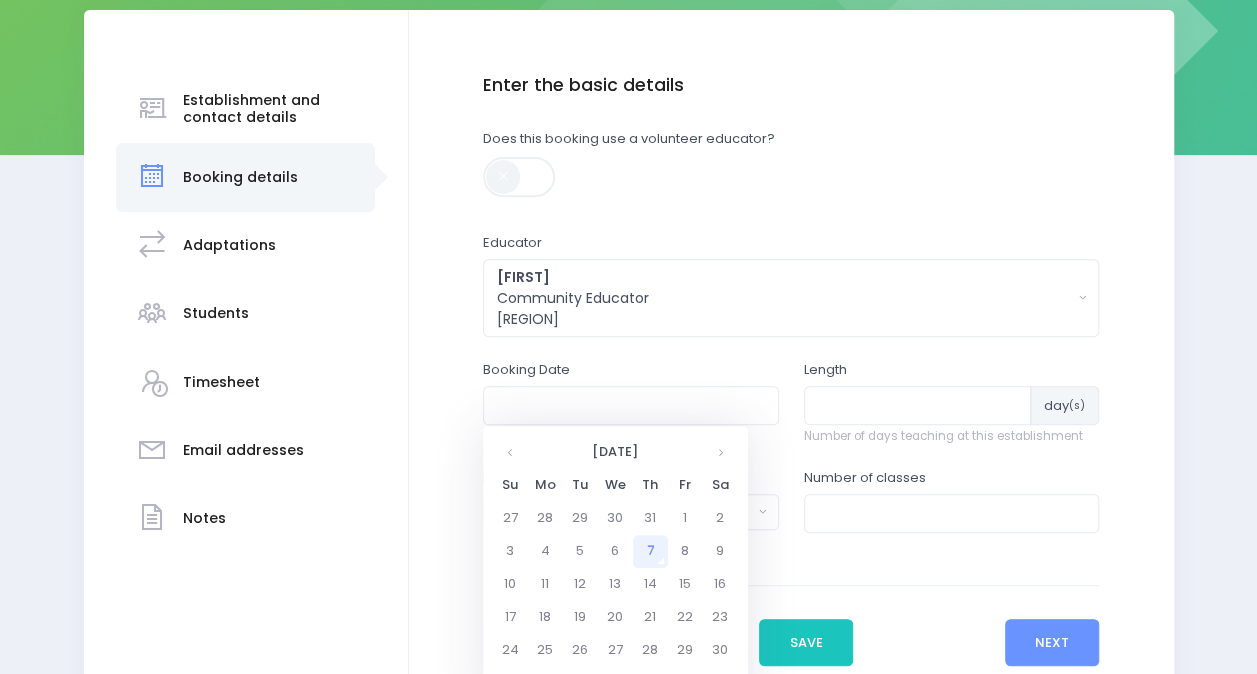 click on "7" at bounding box center [650, 551] 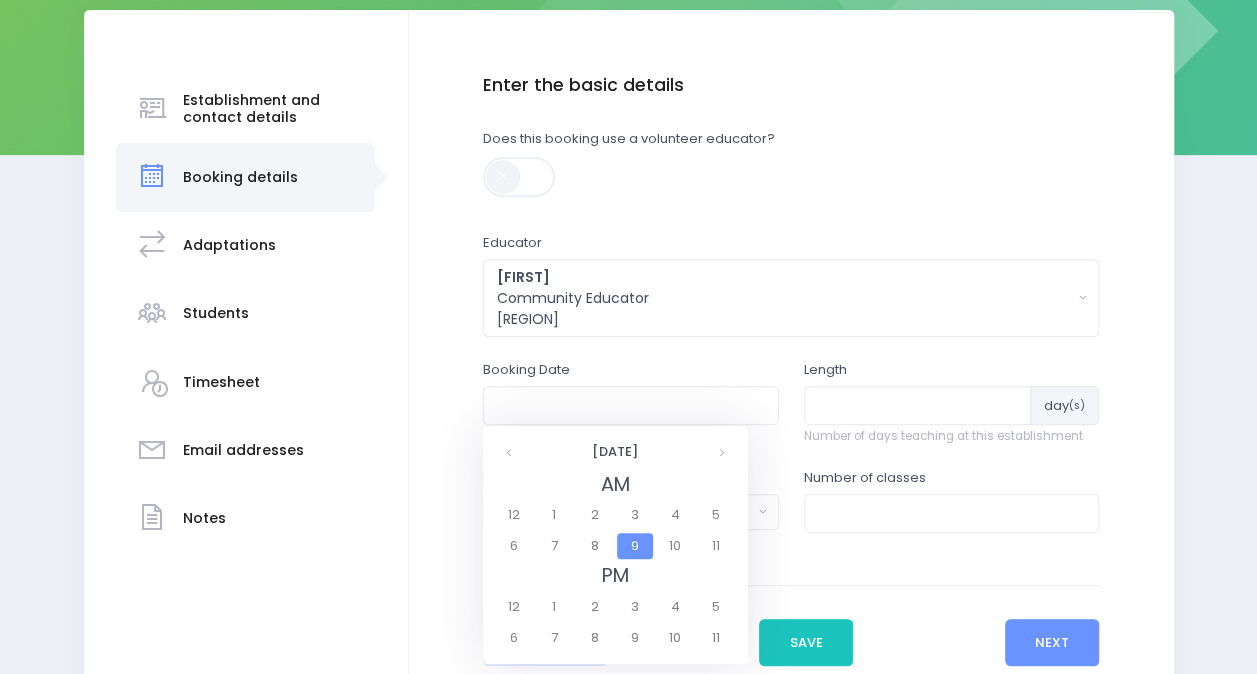 click on "9" at bounding box center [634, 546] 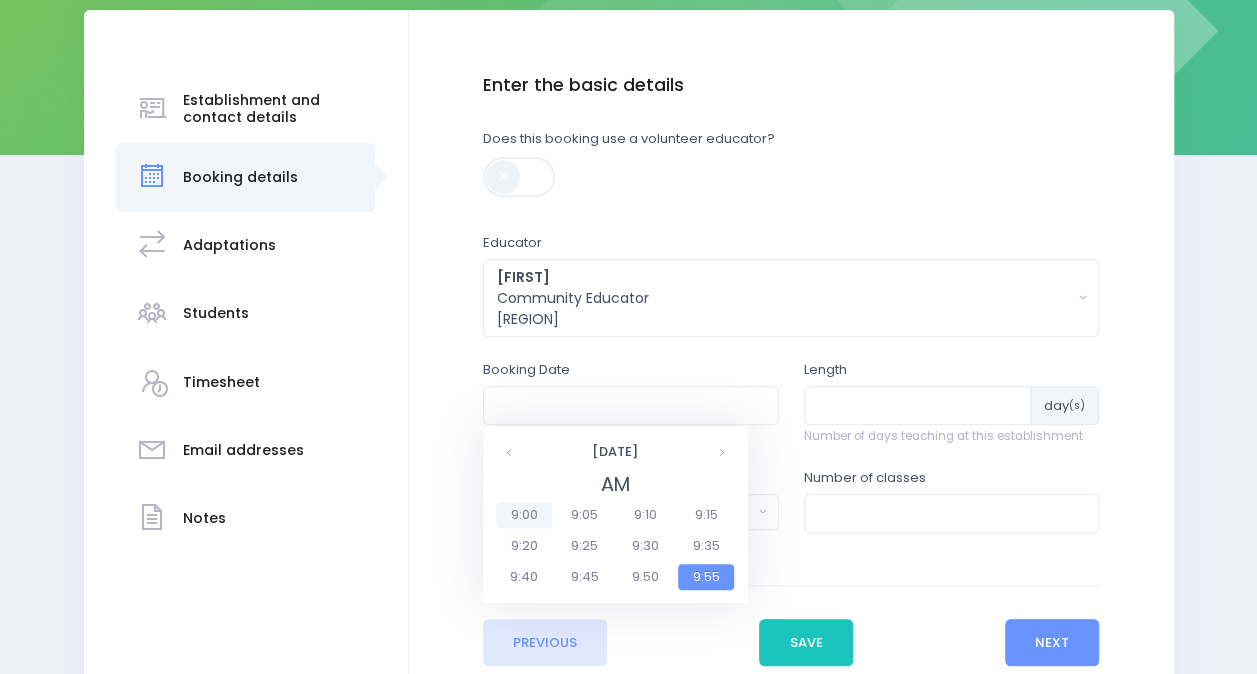 click on "9:00" at bounding box center [524, 515] 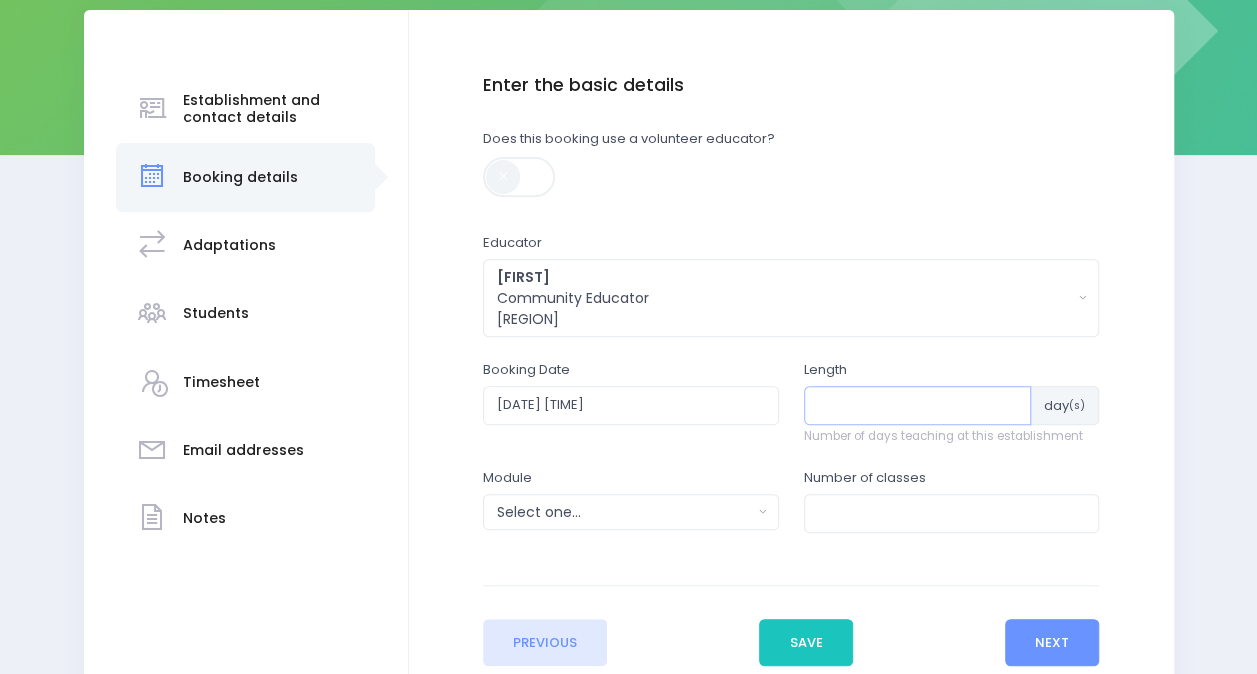 click at bounding box center (918, 405) 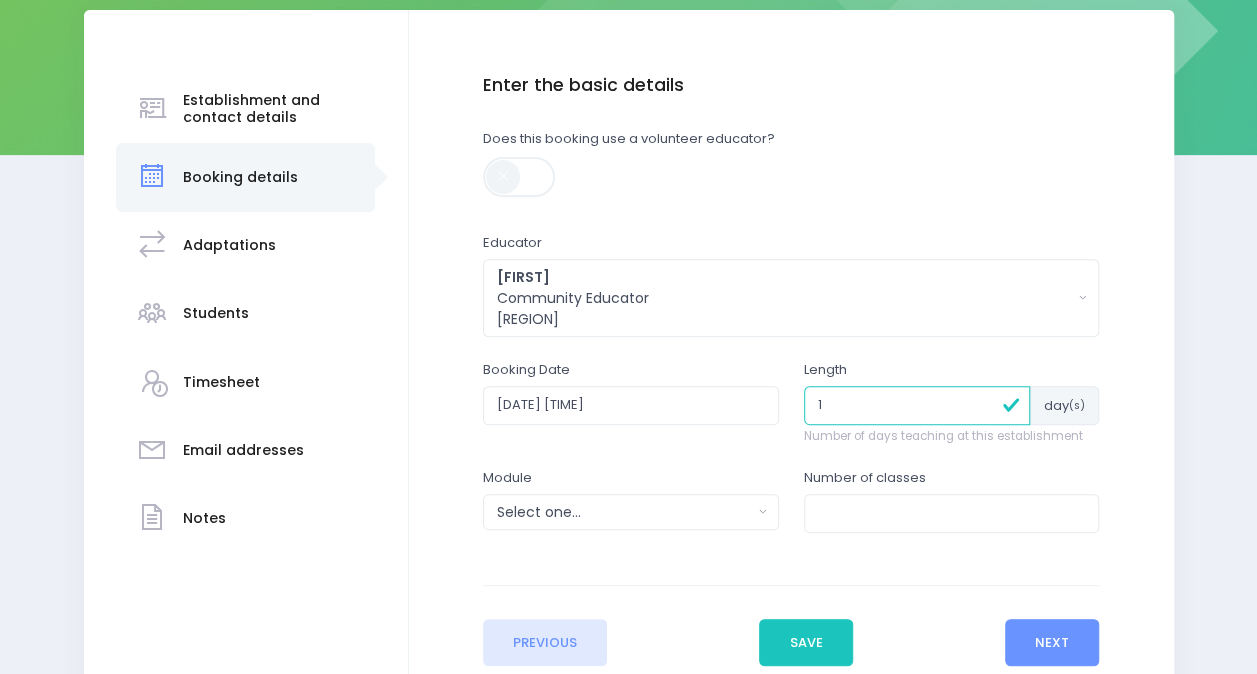 type on "1" 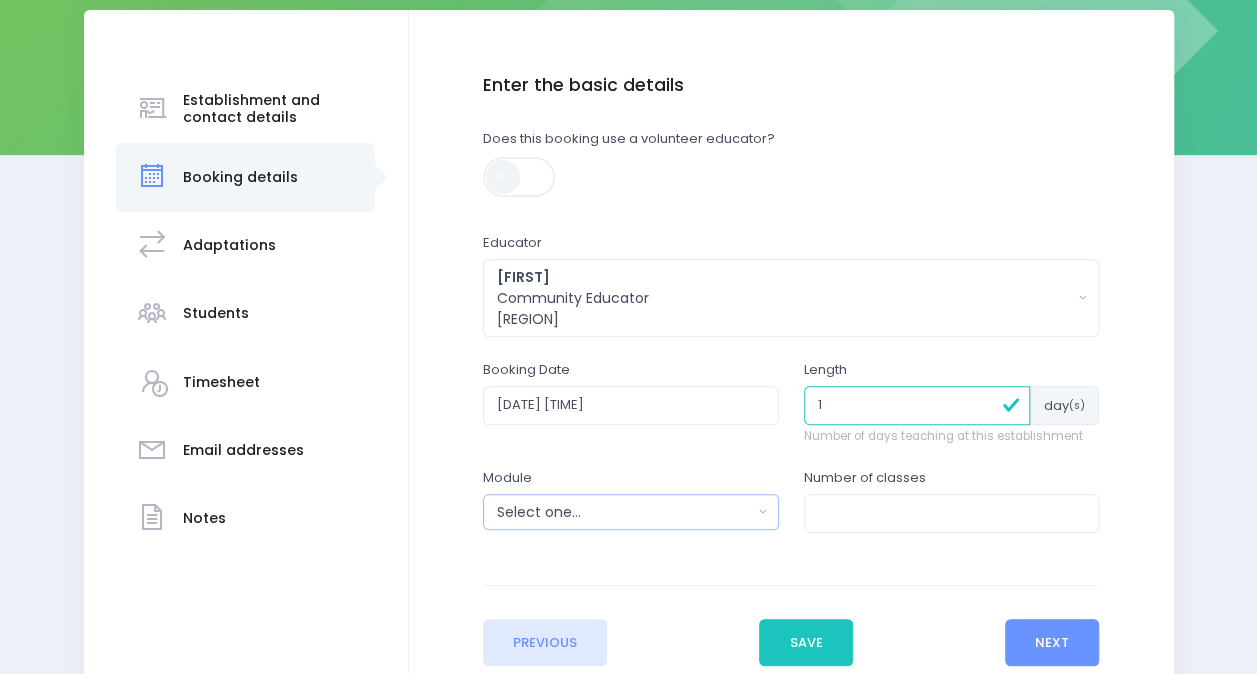 click on "Select one..." at bounding box center (624, 512) 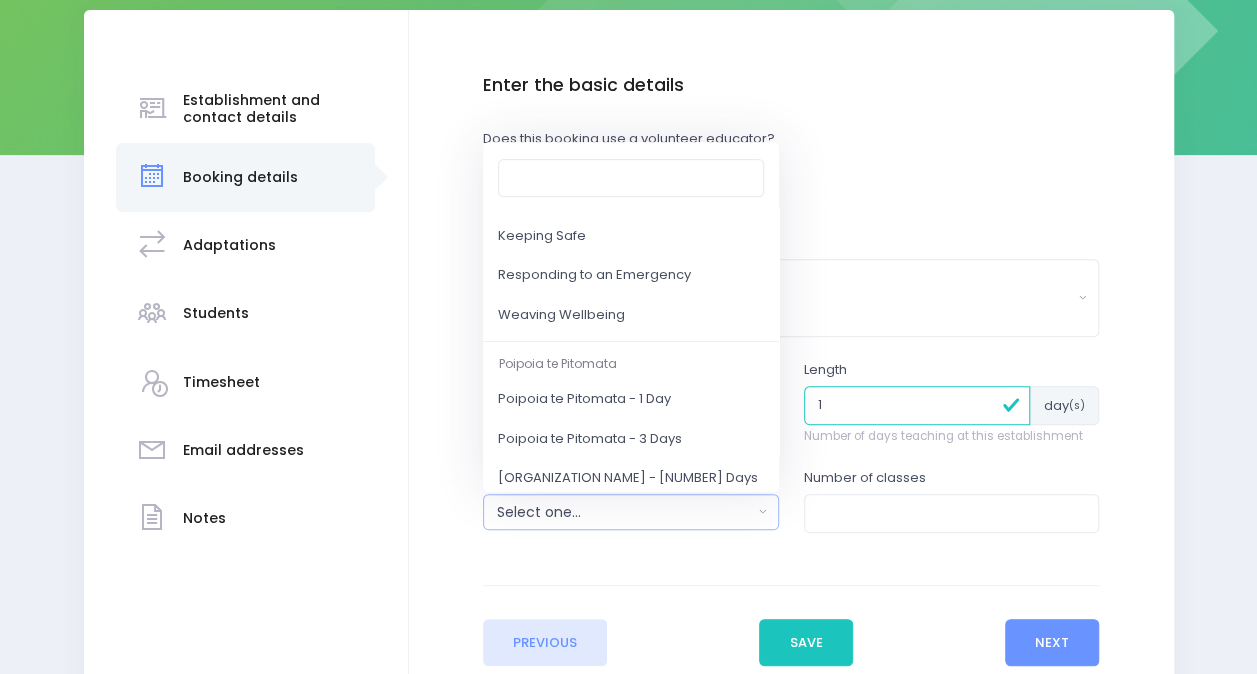 scroll, scrollTop: 264, scrollLeft: 0, axis: vertical 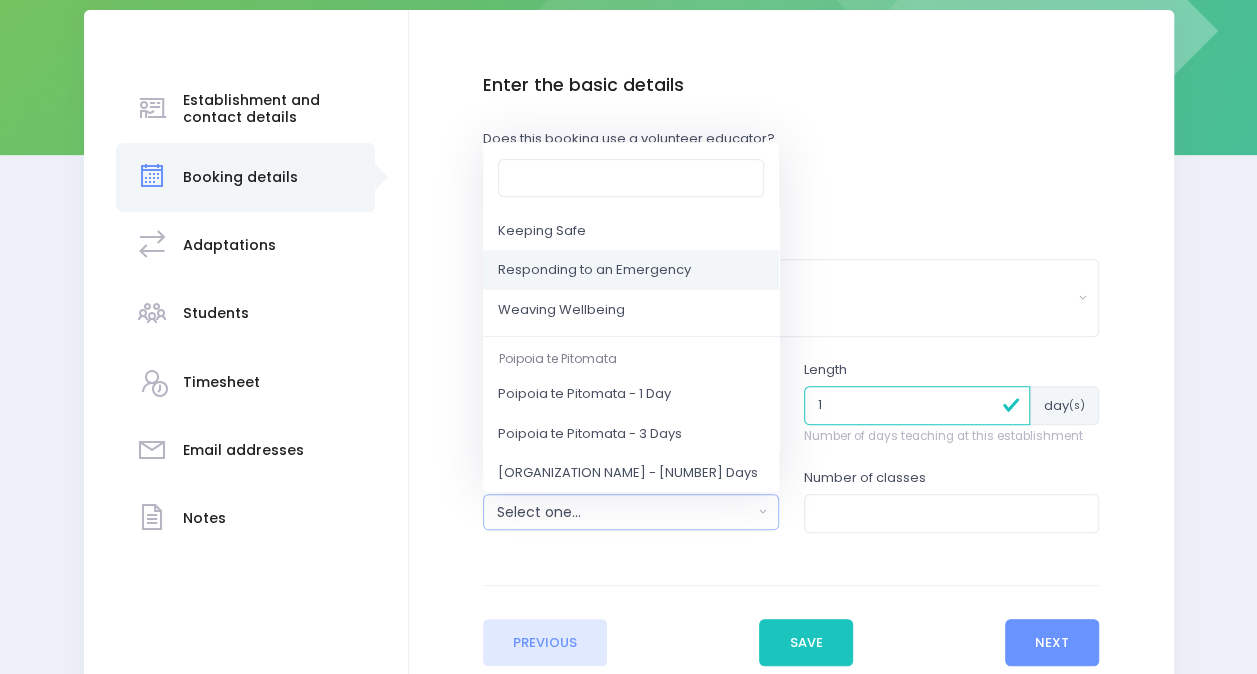 click on "Responding to an Emergency" at bounding box center (631, 271) 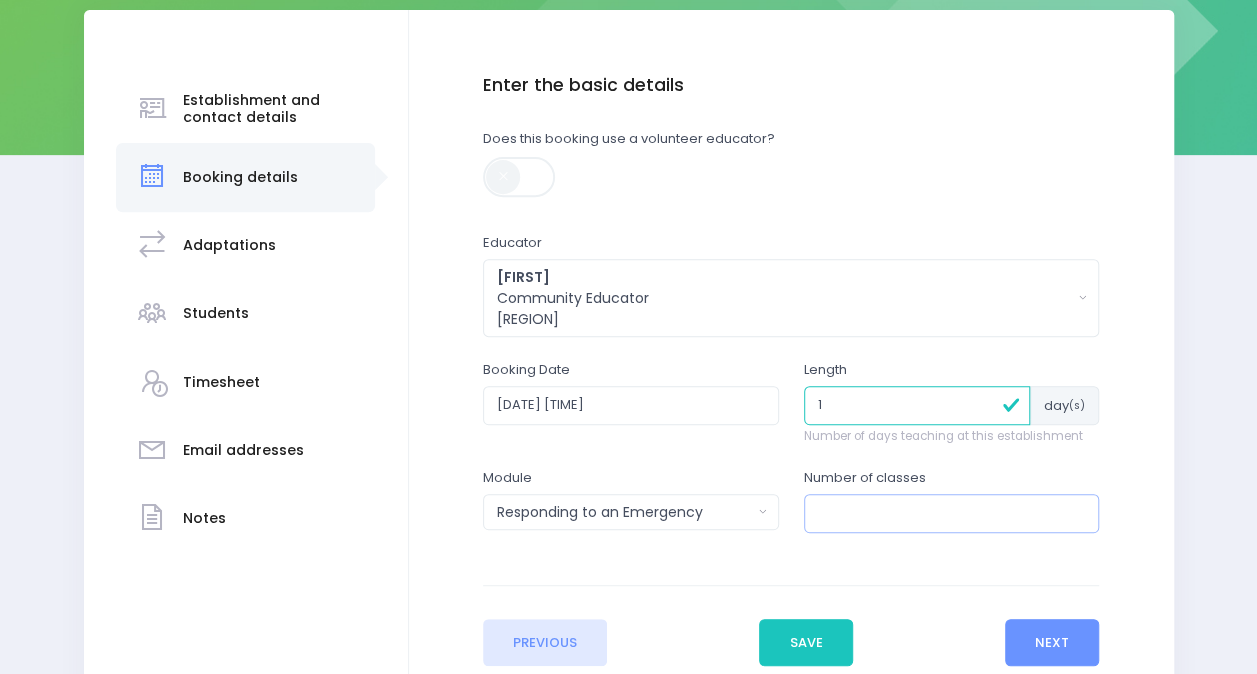 click at bounding box center [952, 513] 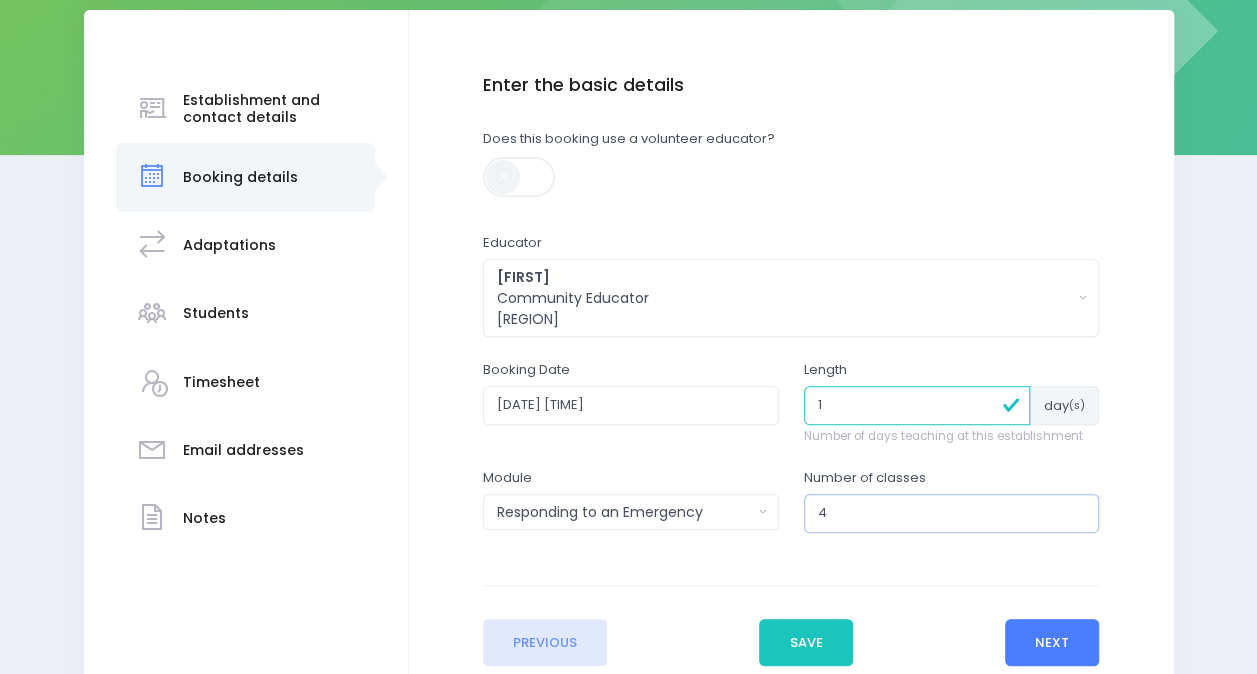 type on "4" 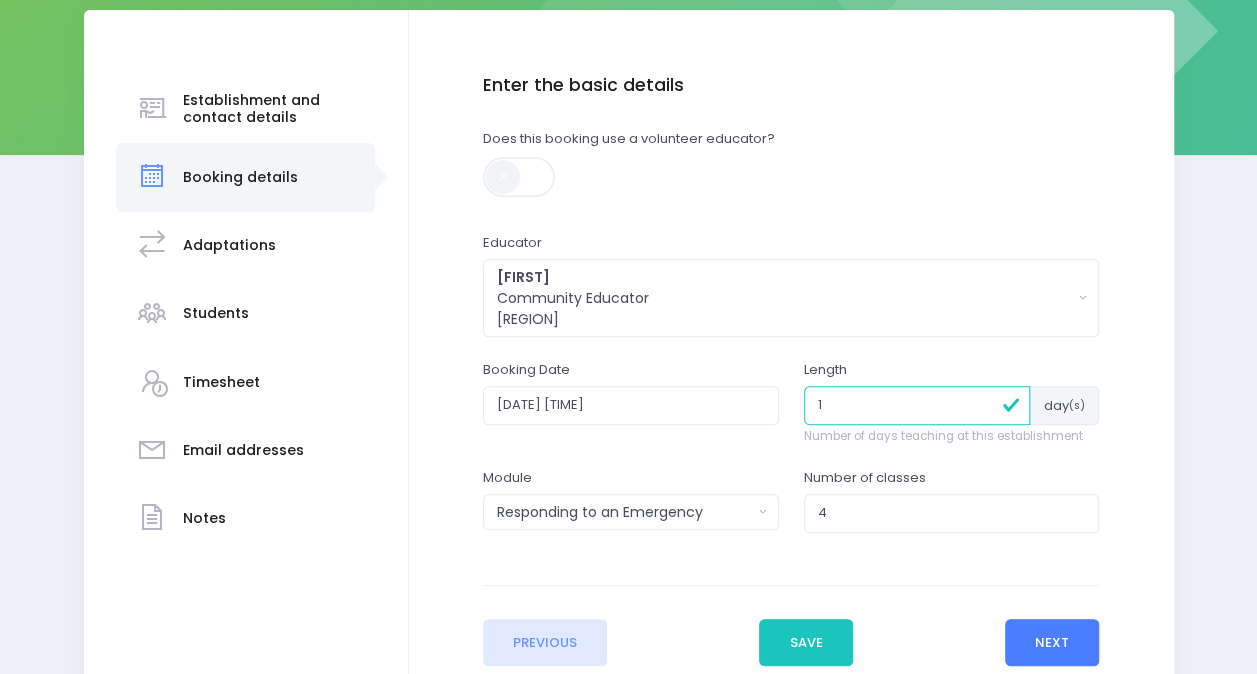 click on "Next" at bounding box center (1052, 643) 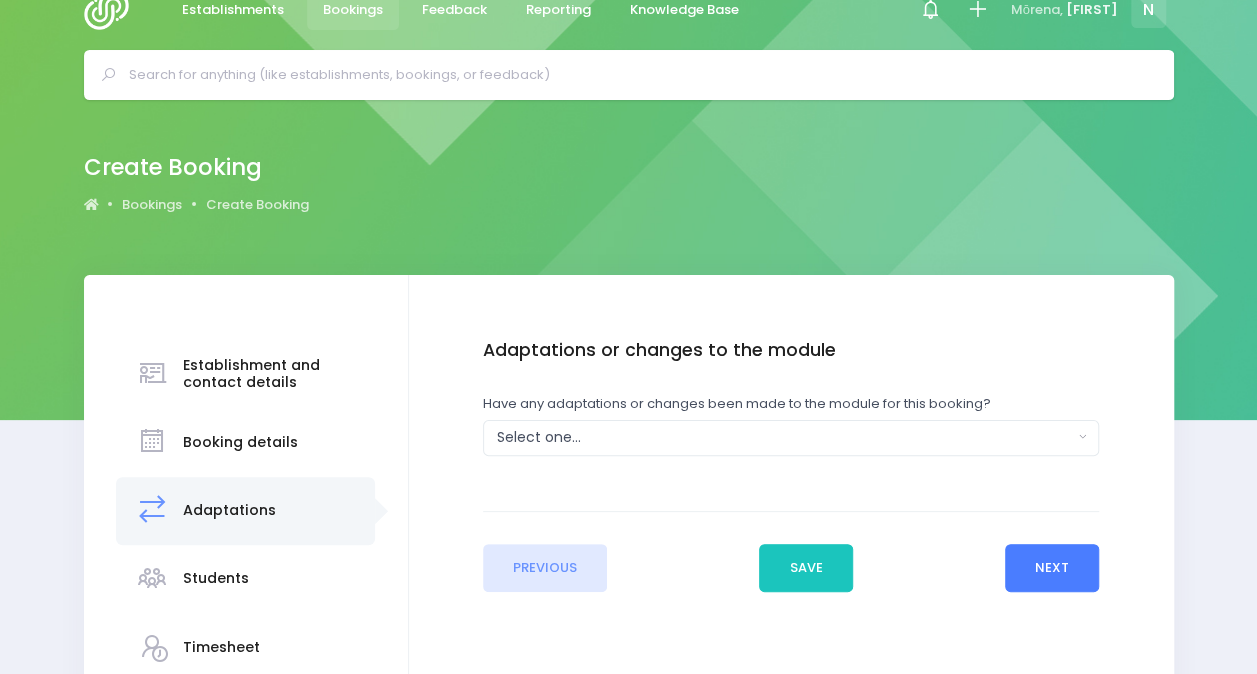 scroll, scrollTop: 0, scrollLeft: 0, axis: both 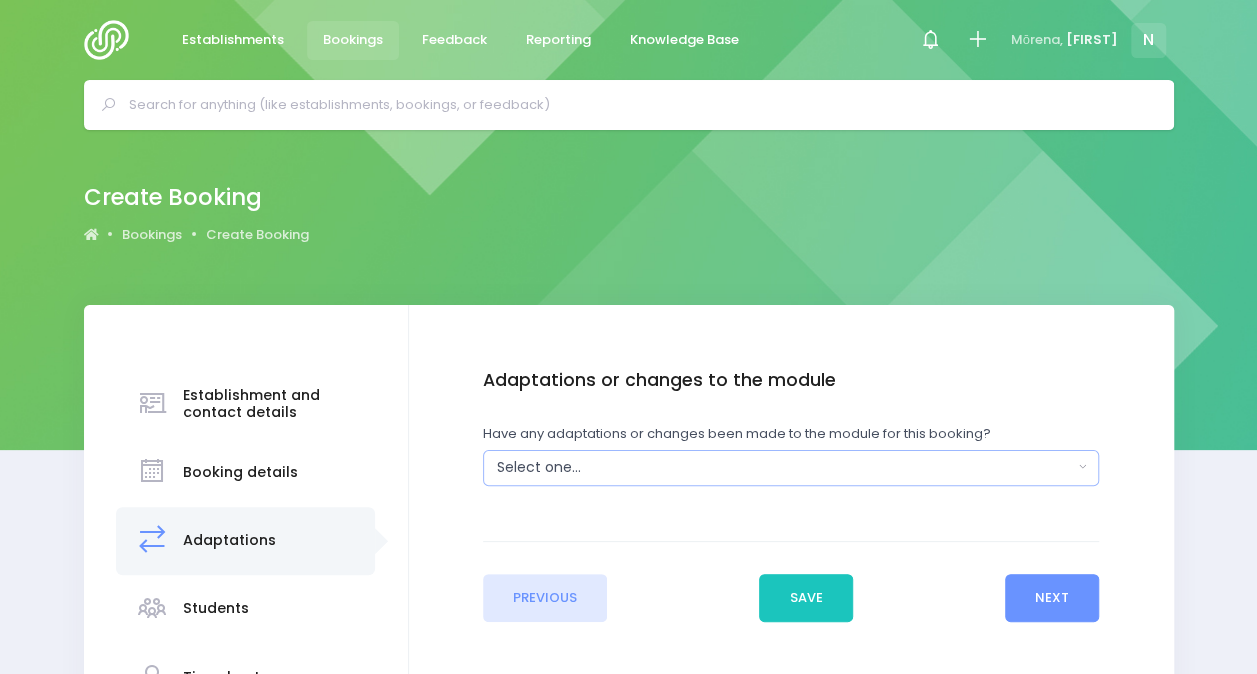 click on "Select one..." at bounding box center (785, 467) 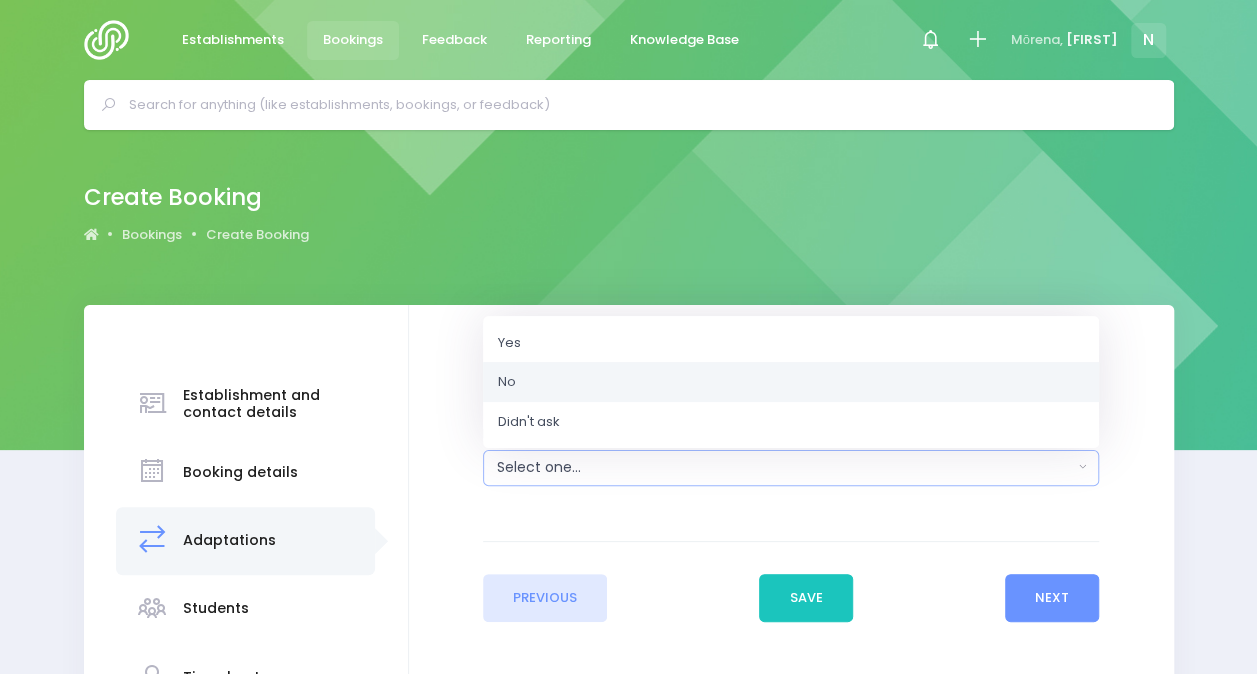 click on "No" at bounding box center [791, 382] 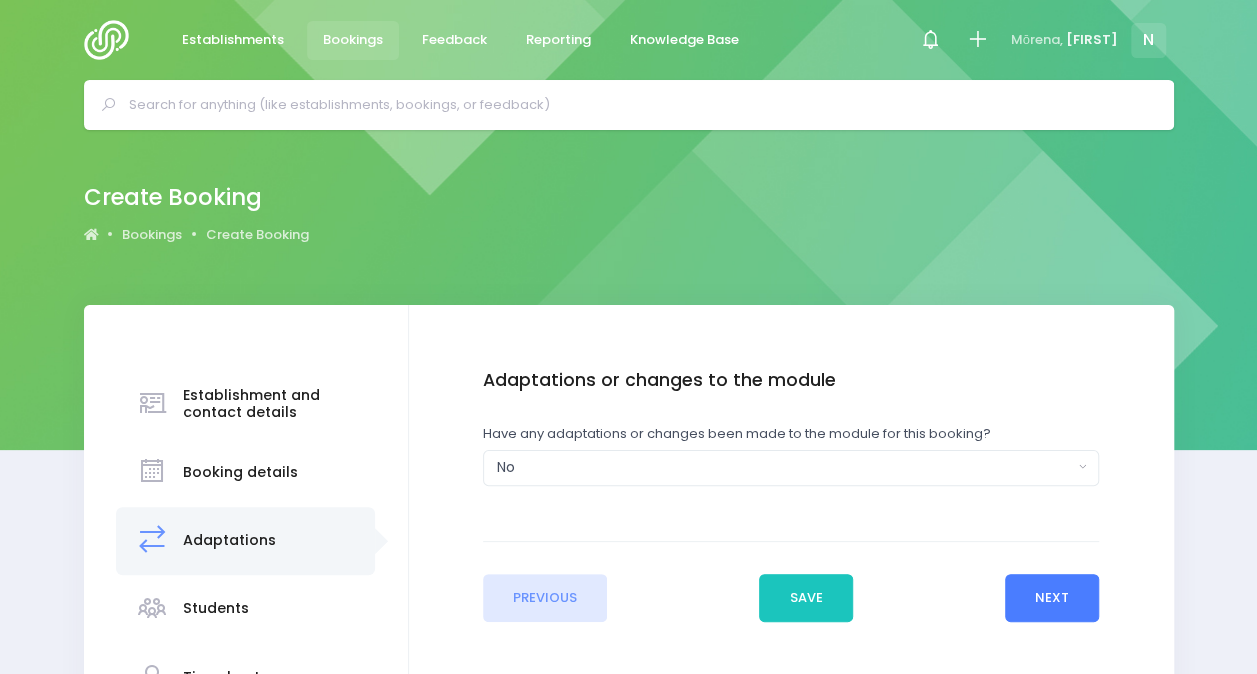 click on "Next" at bounding box center [1052, 598] 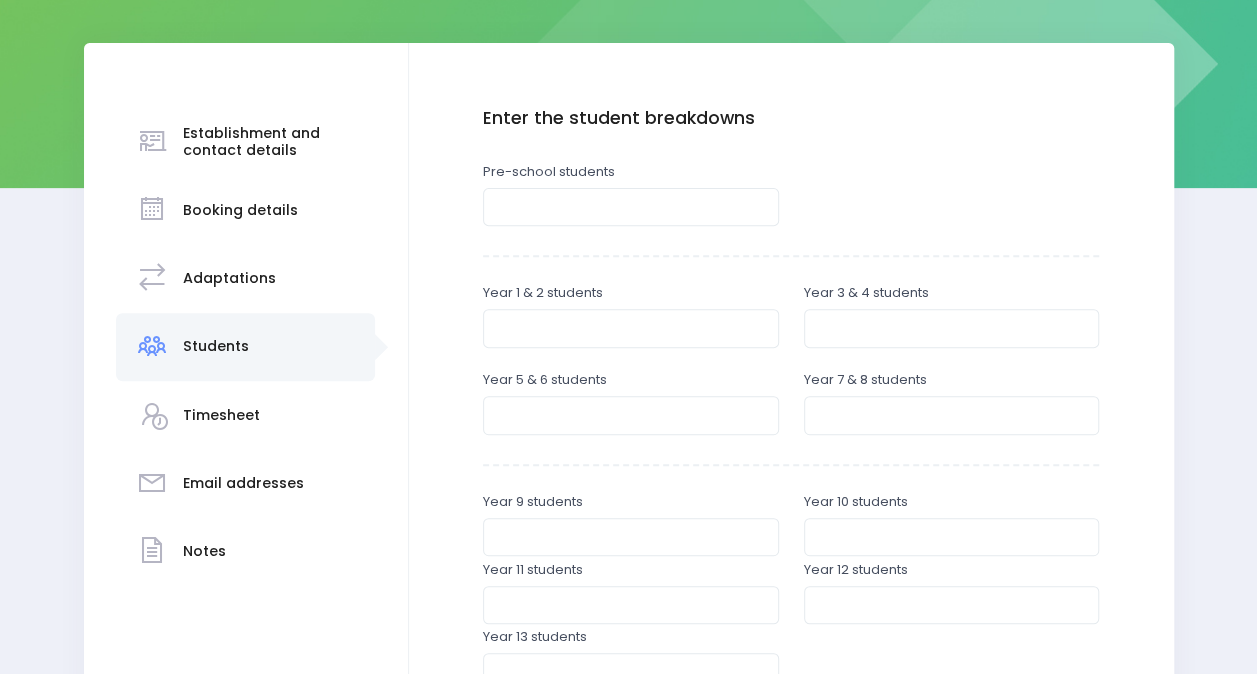 scroll, scrollTop: 270, scrollLeft: 0, axis: vertical 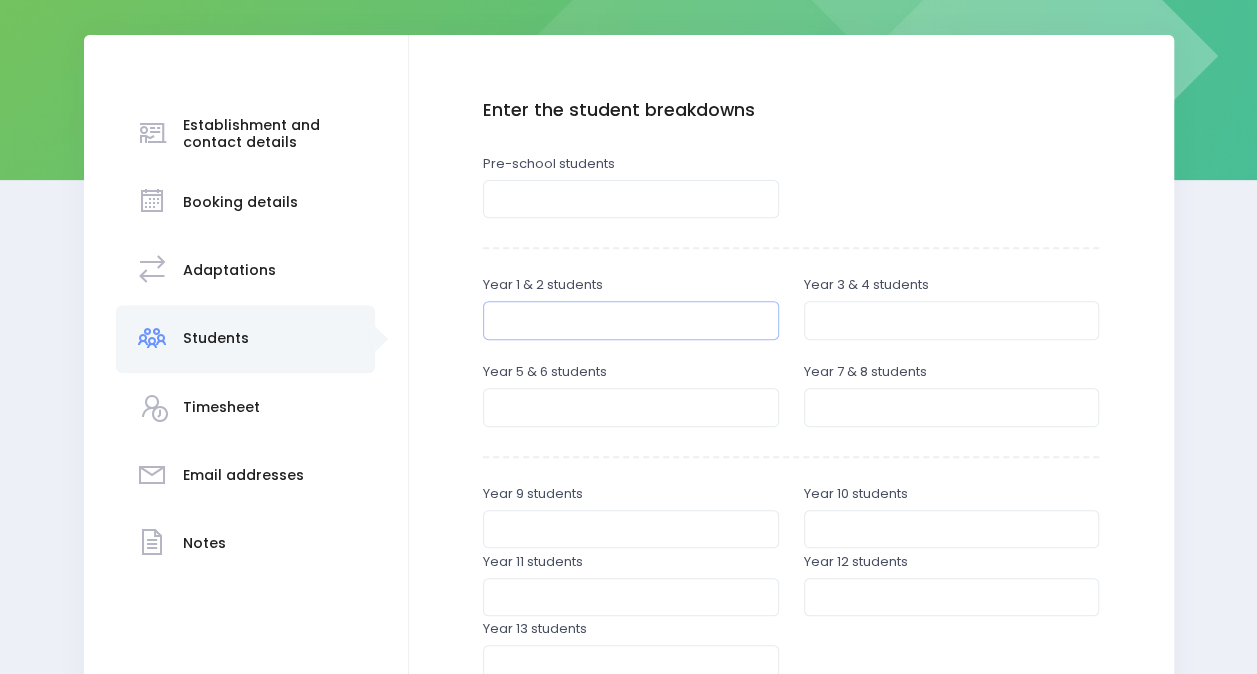 click at bounding box center [631, 320] 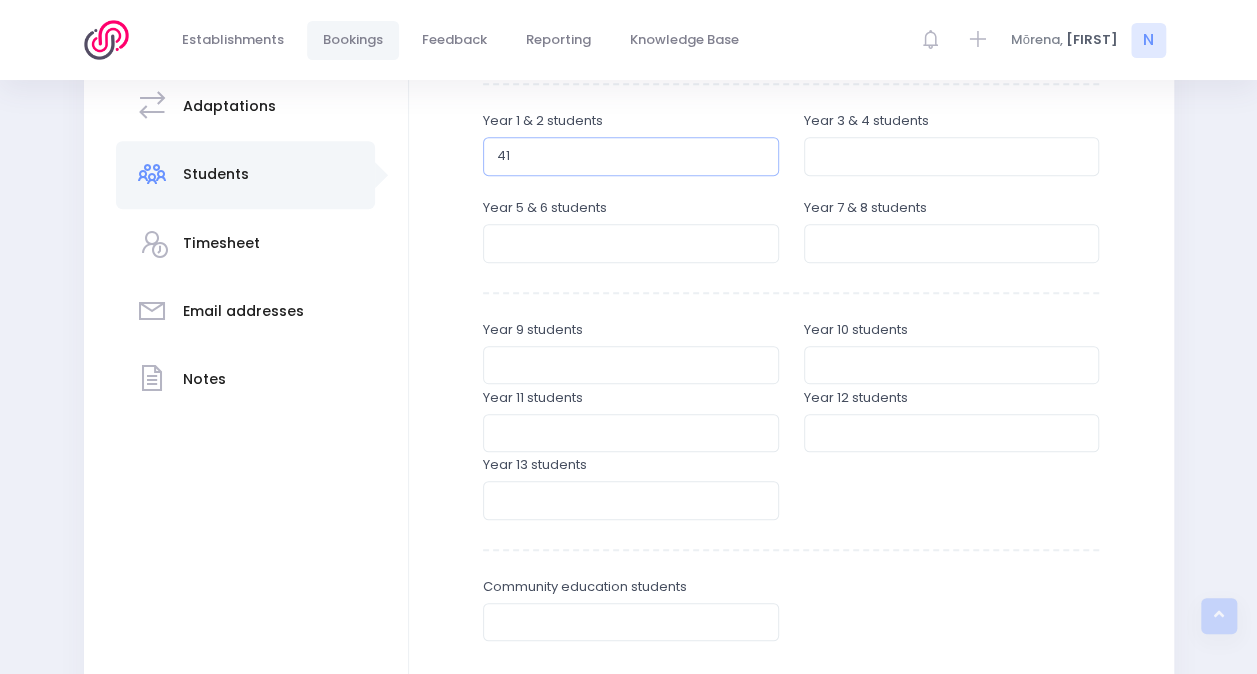 scroll, scrollTop: 464, scrollLeft: 0, axis: vertical 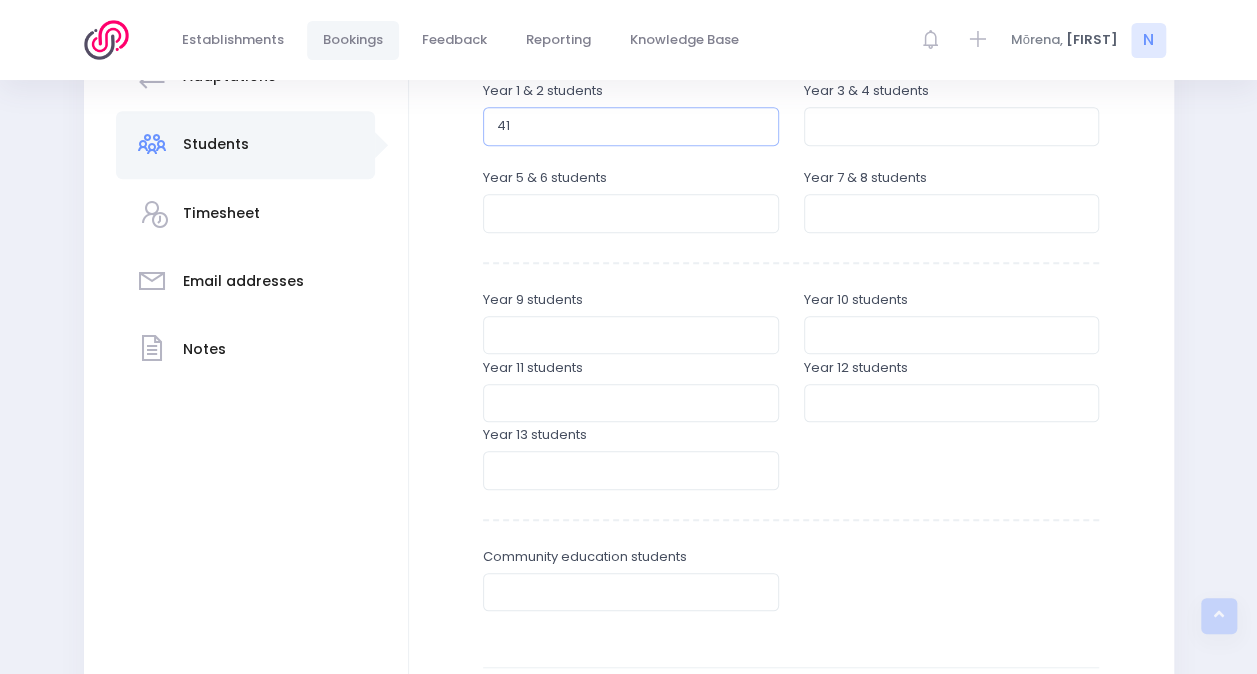 type on "41" 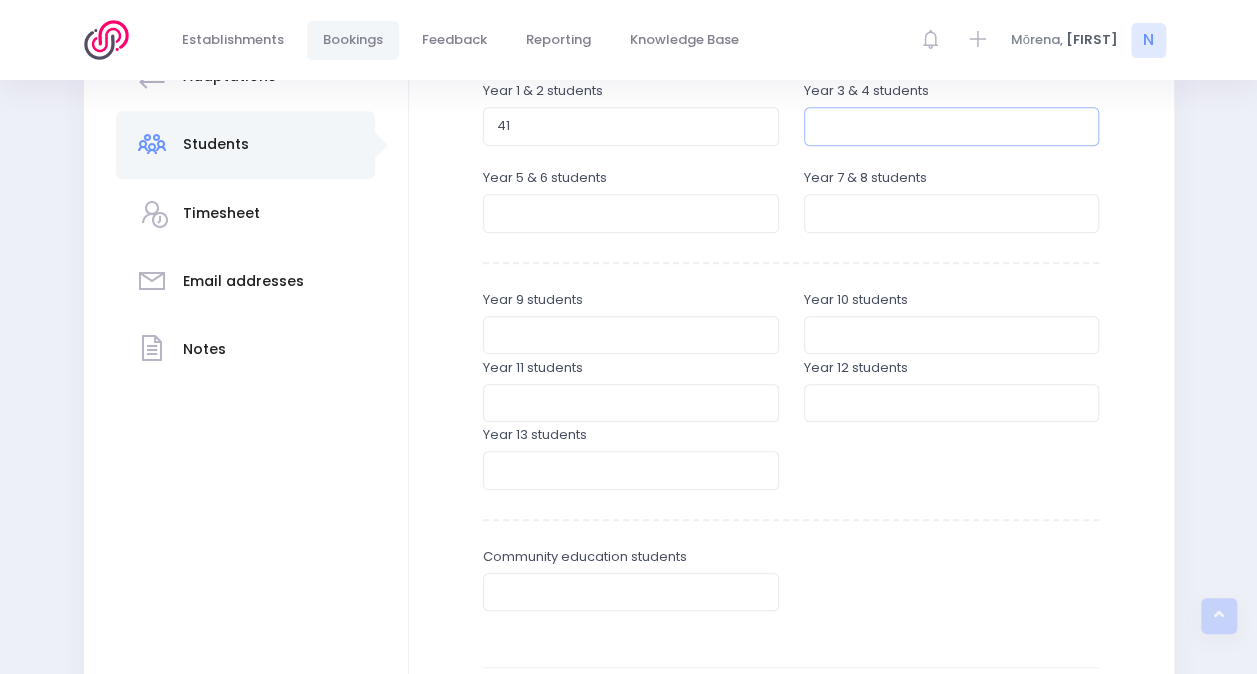 click at bounding box center (952, 126) 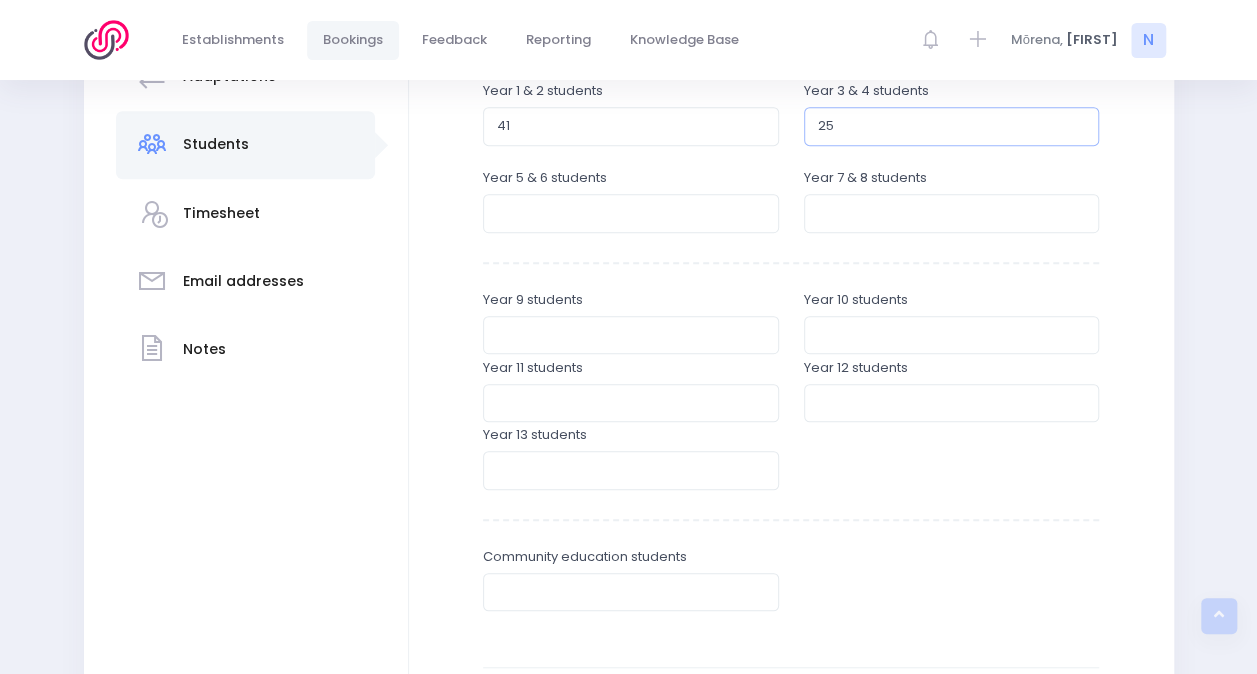 type on "25" 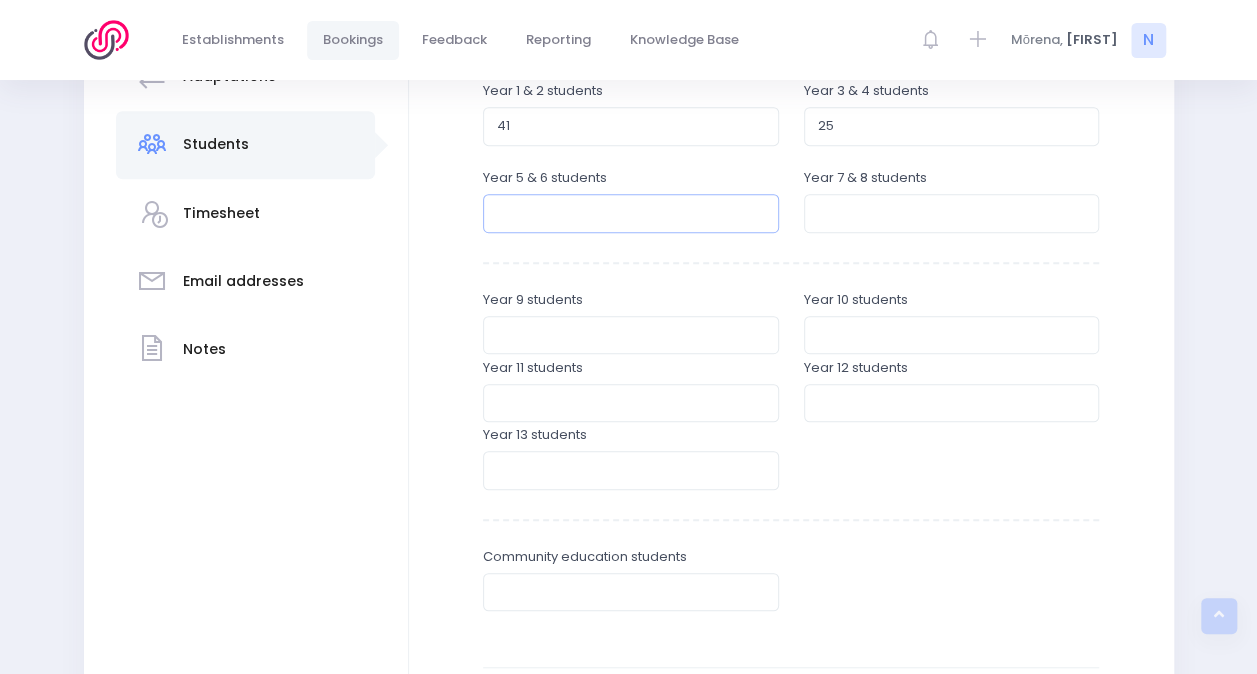 click at bounding box center (631, 213) 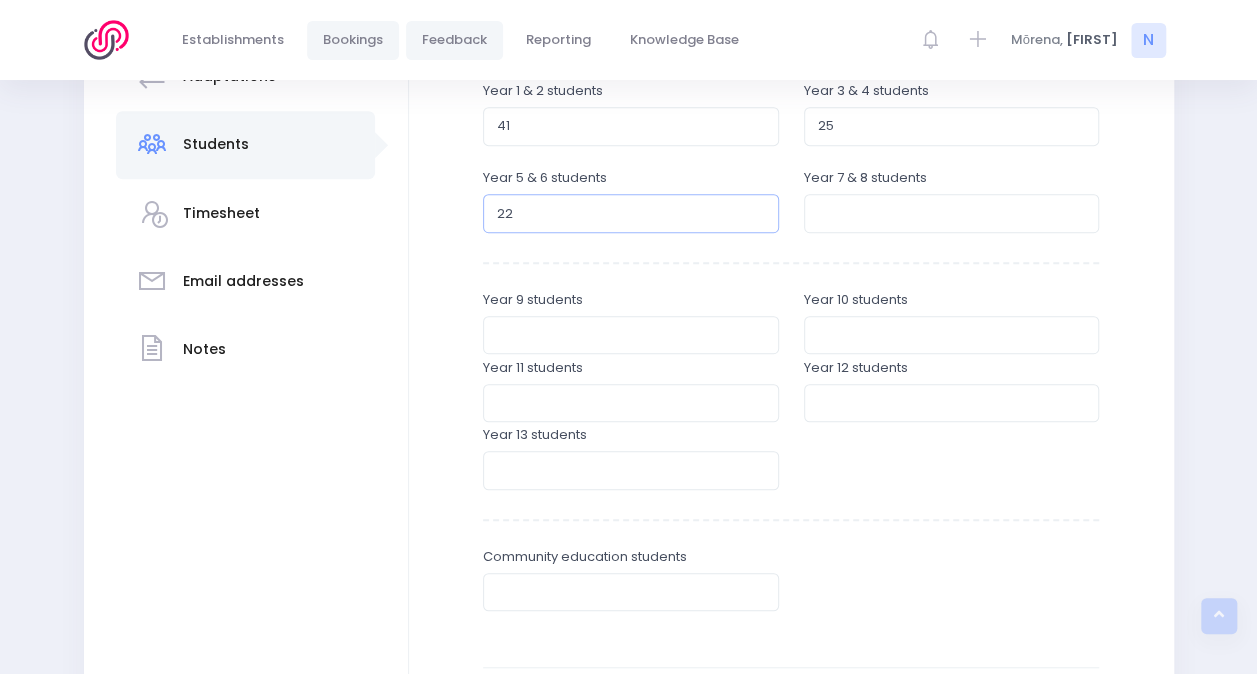 type on "22" 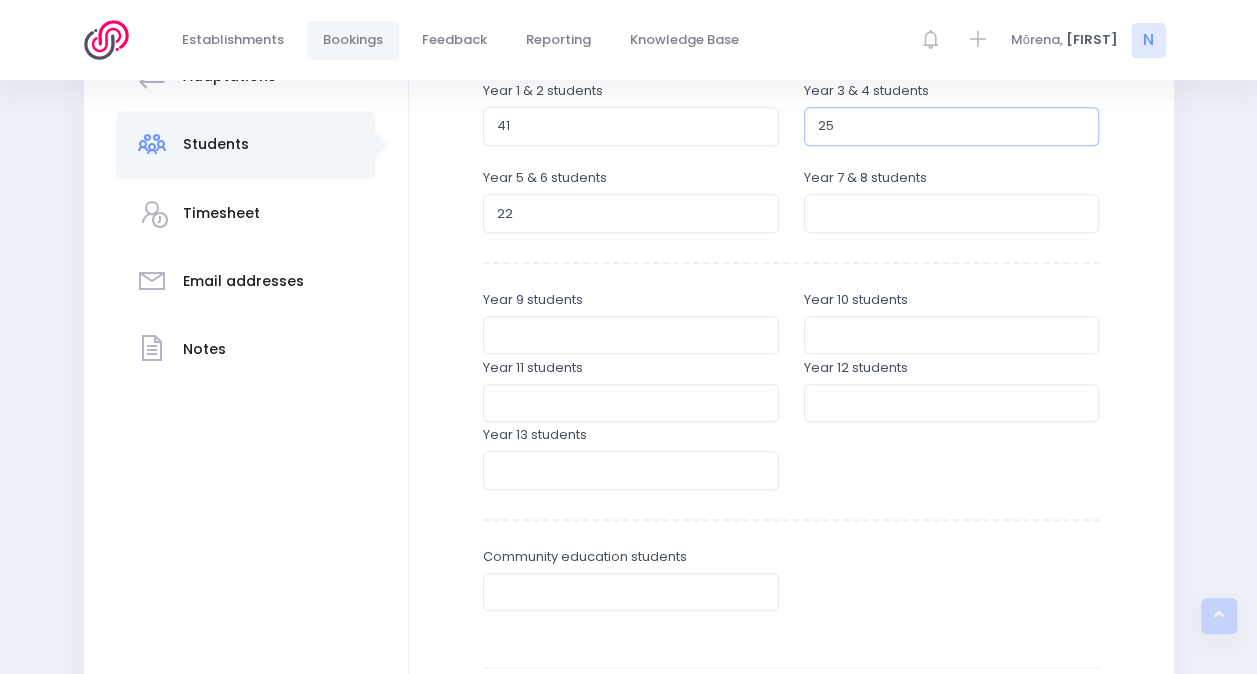 click on "25" at bounding box center [952, 126] 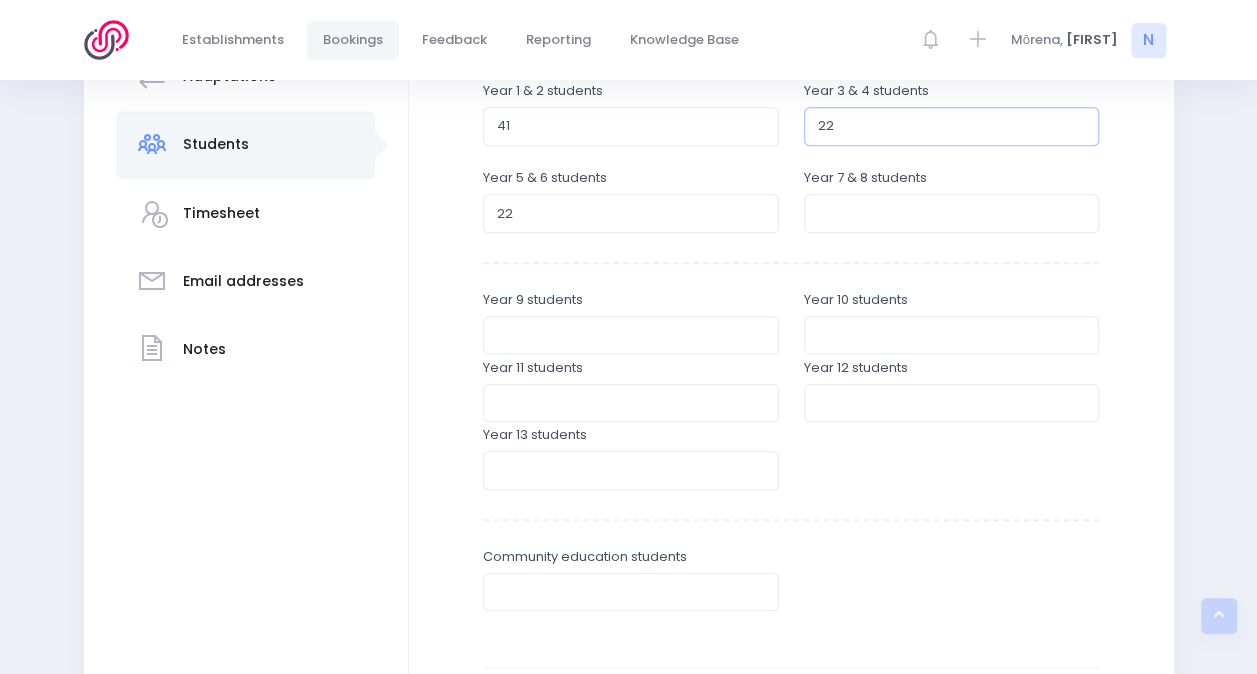 type on "22" 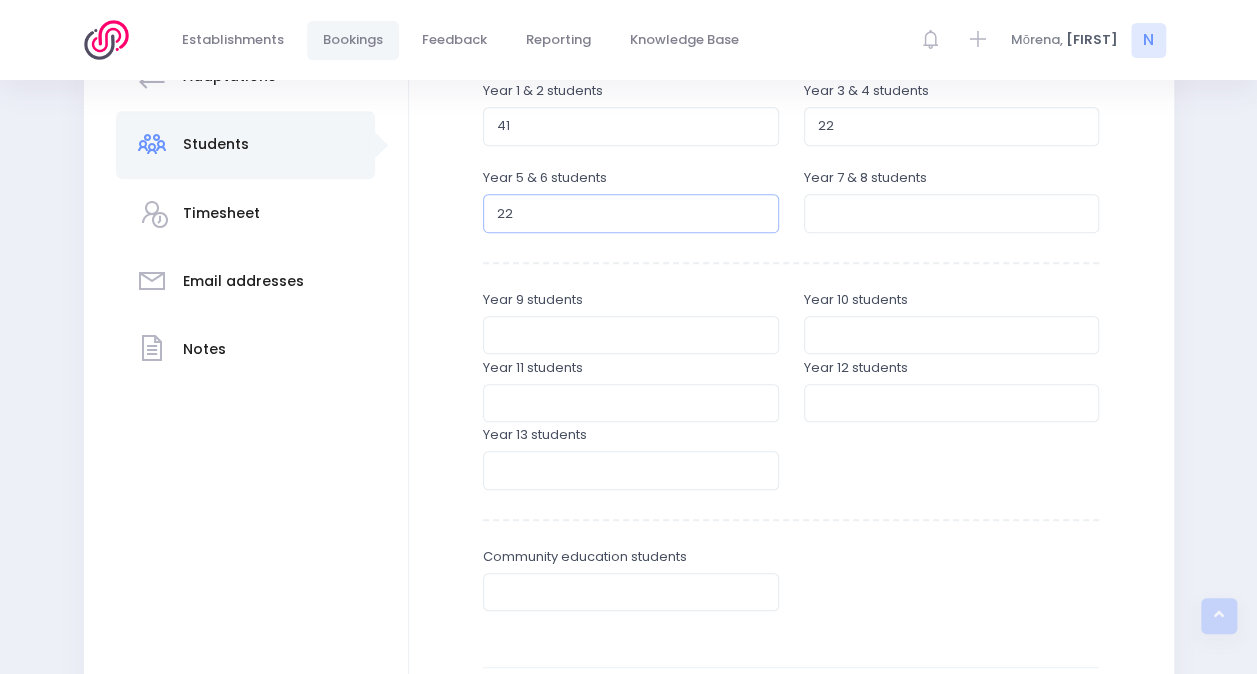 click on "22" at bounding box center (631, 213) 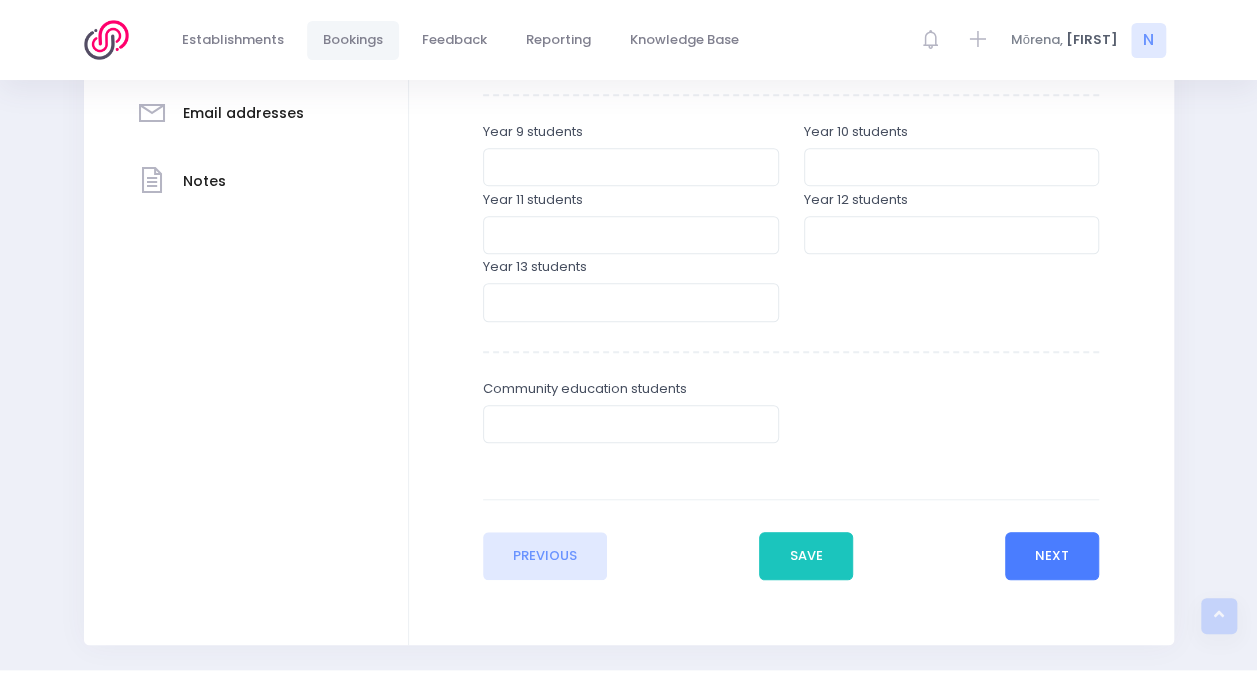 type on "25" 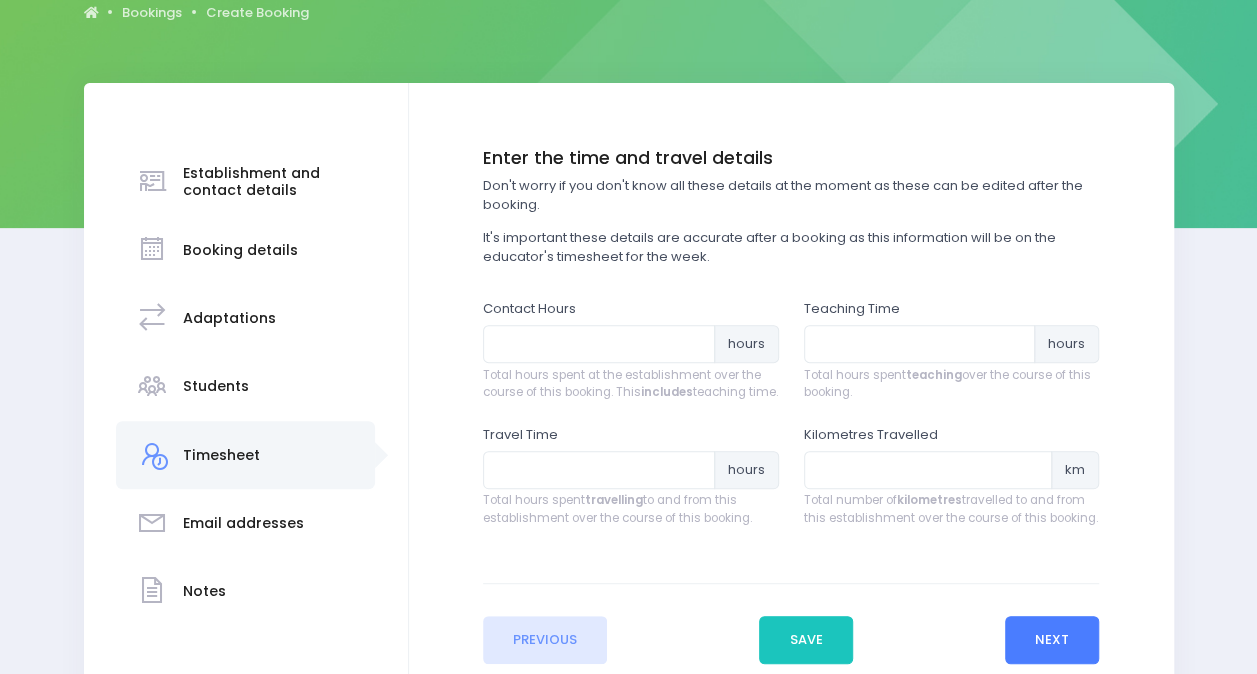scroll, scrollTop: 228, scrollLeft: 0, axis: vertical 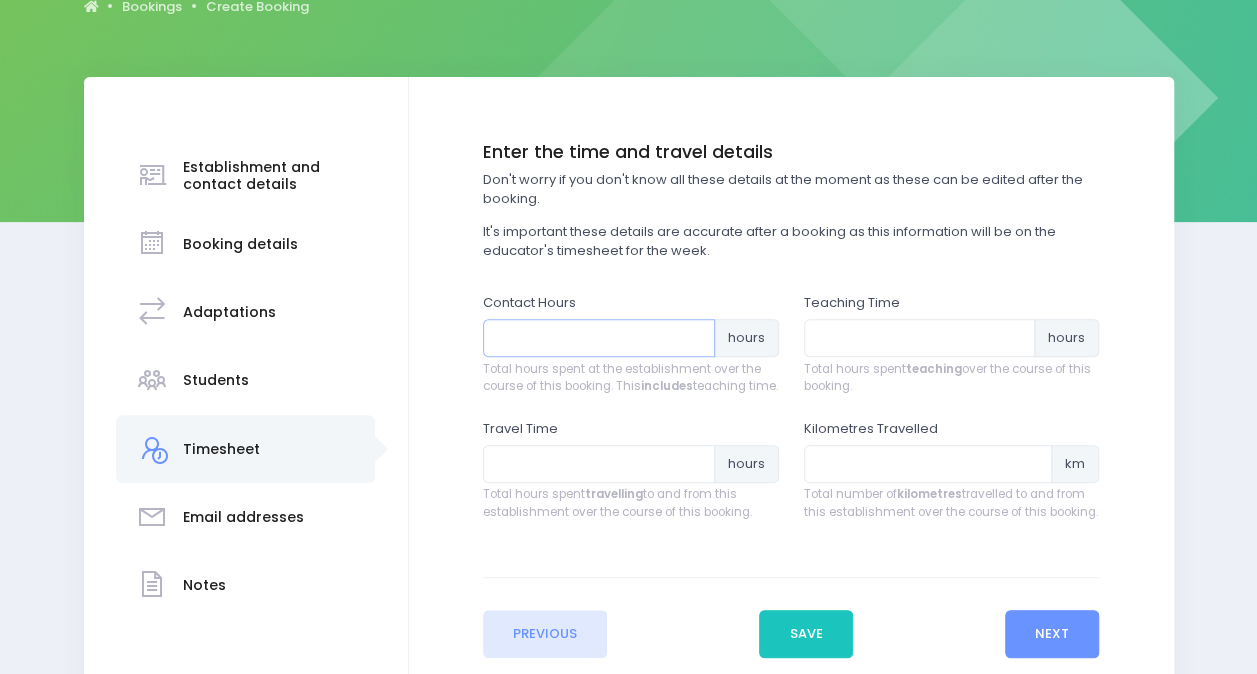 click at bounding box center (599, 338) 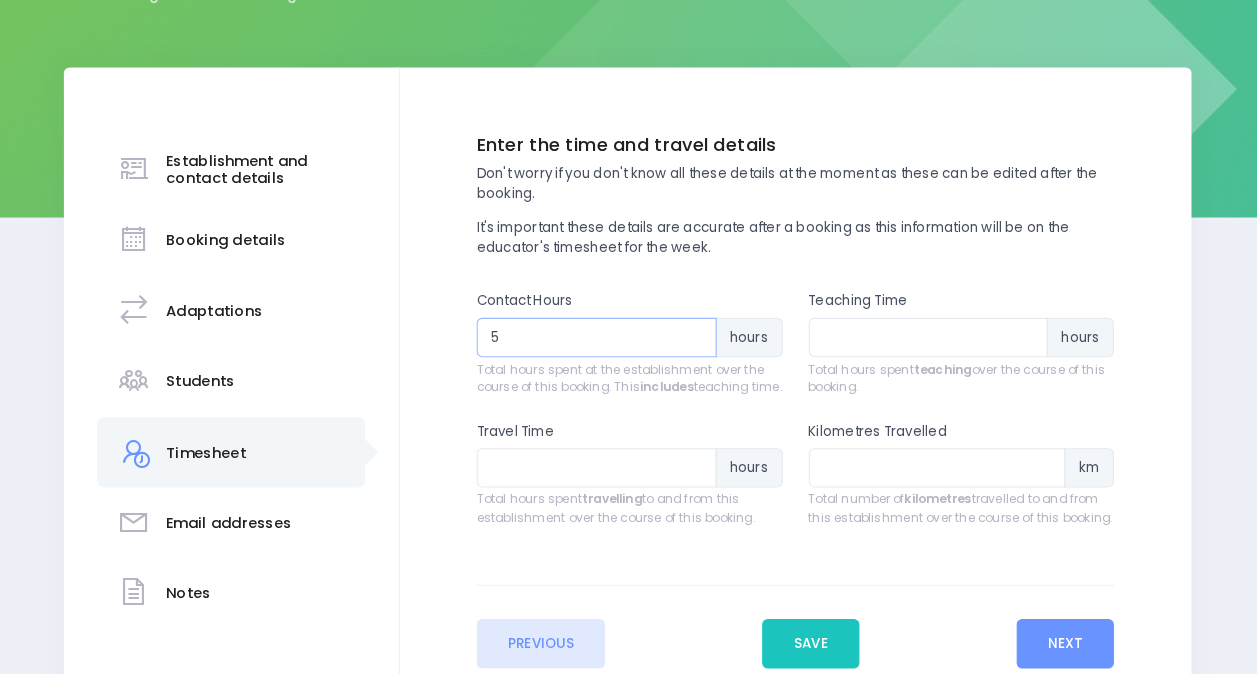 scroll, scrollTop: 228, scrollLeft: 0, axis: vertical 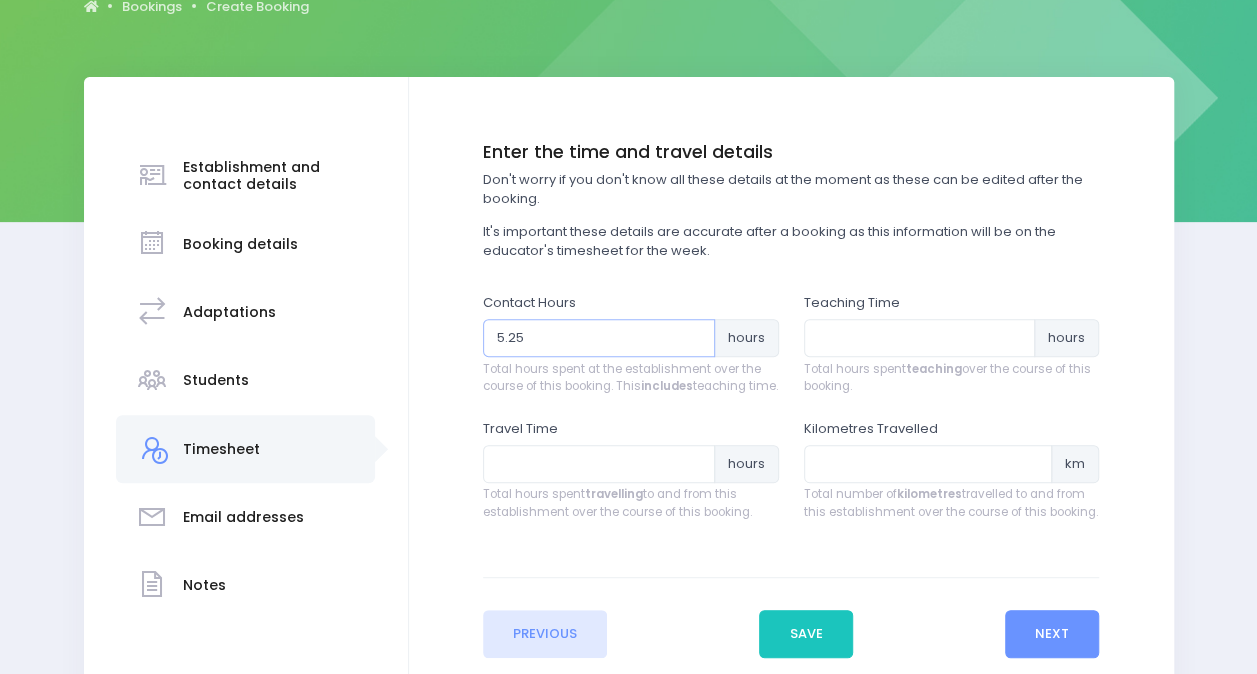click on "5.25" at bounding box center [599, 338] 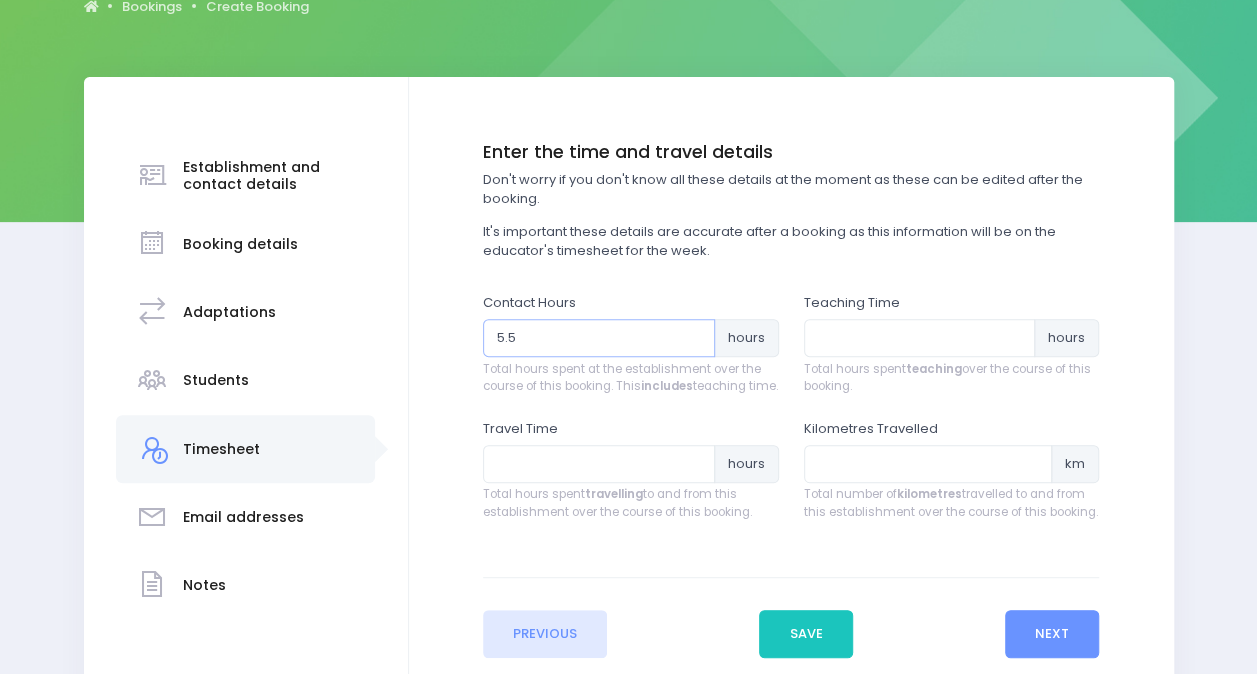 type on "5.5" 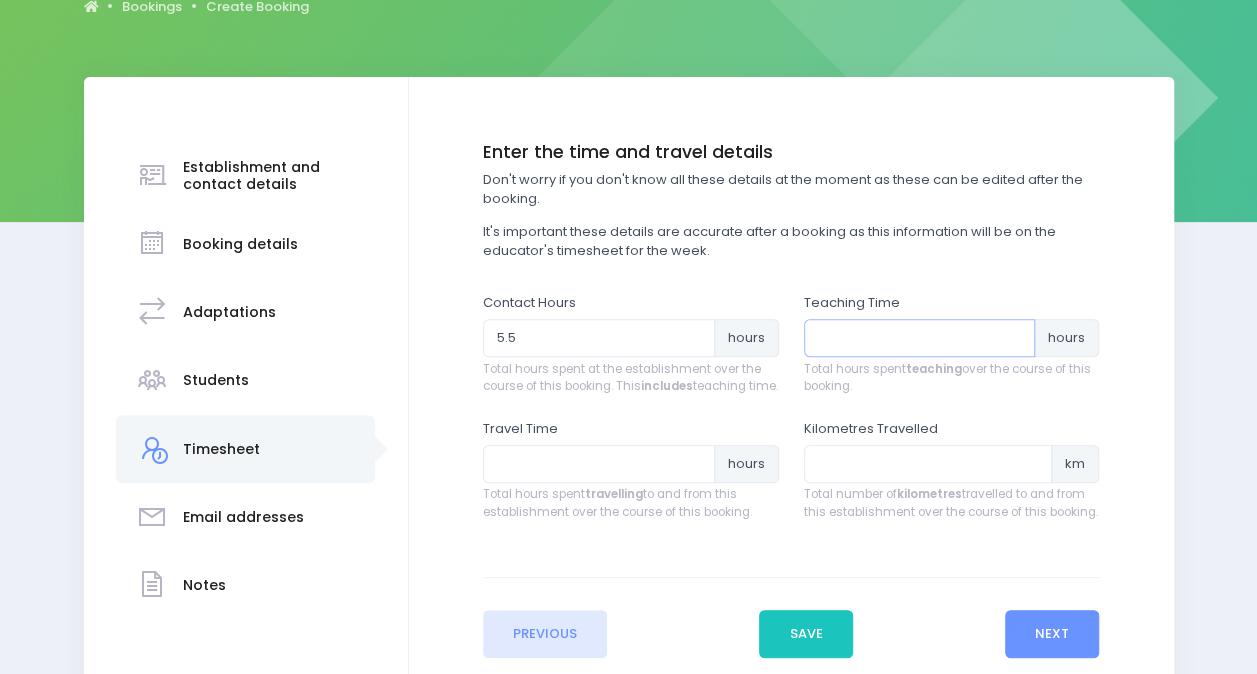 click at bounding box center (920, 338) 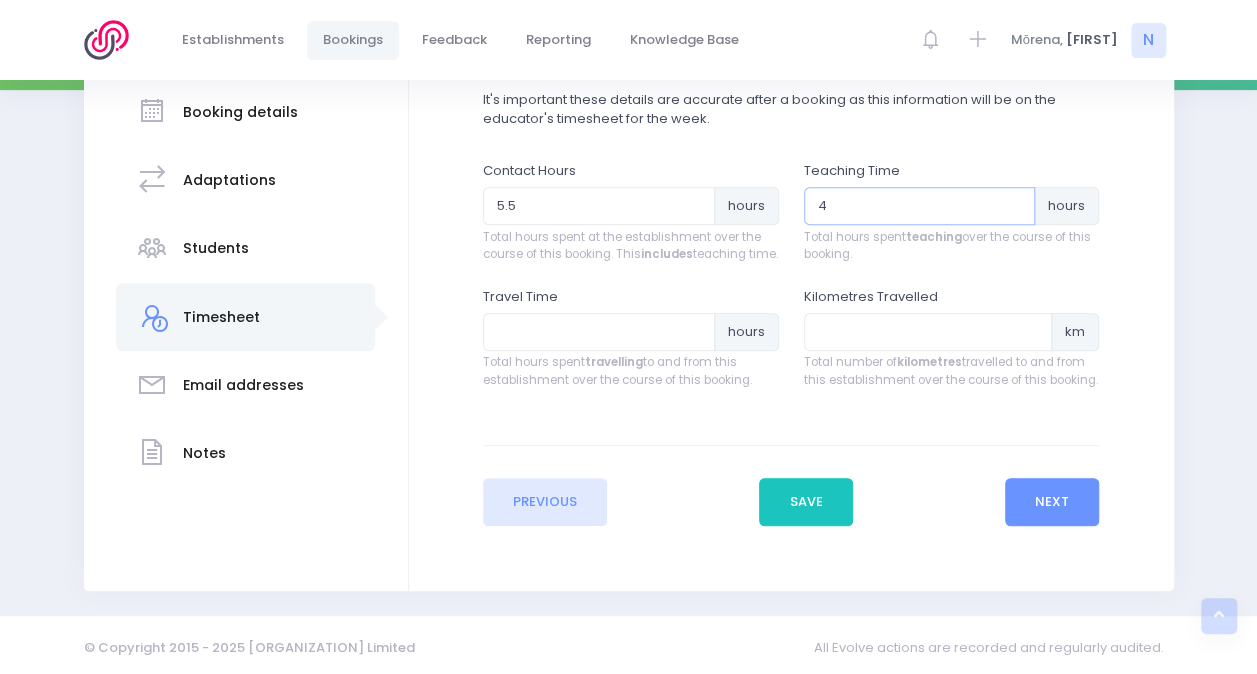 scroll, scrollTop: 362, scrollLeft: 0, axis: vertical 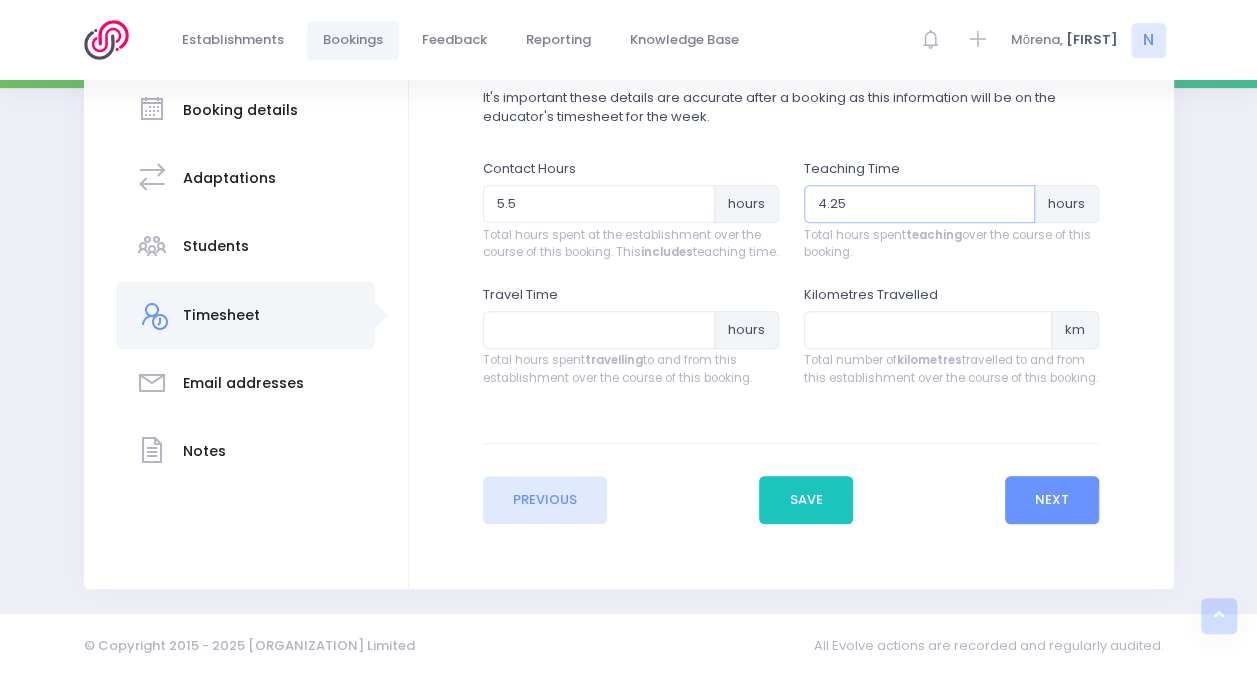 click on "4.25" at bounding box center [920, 204] 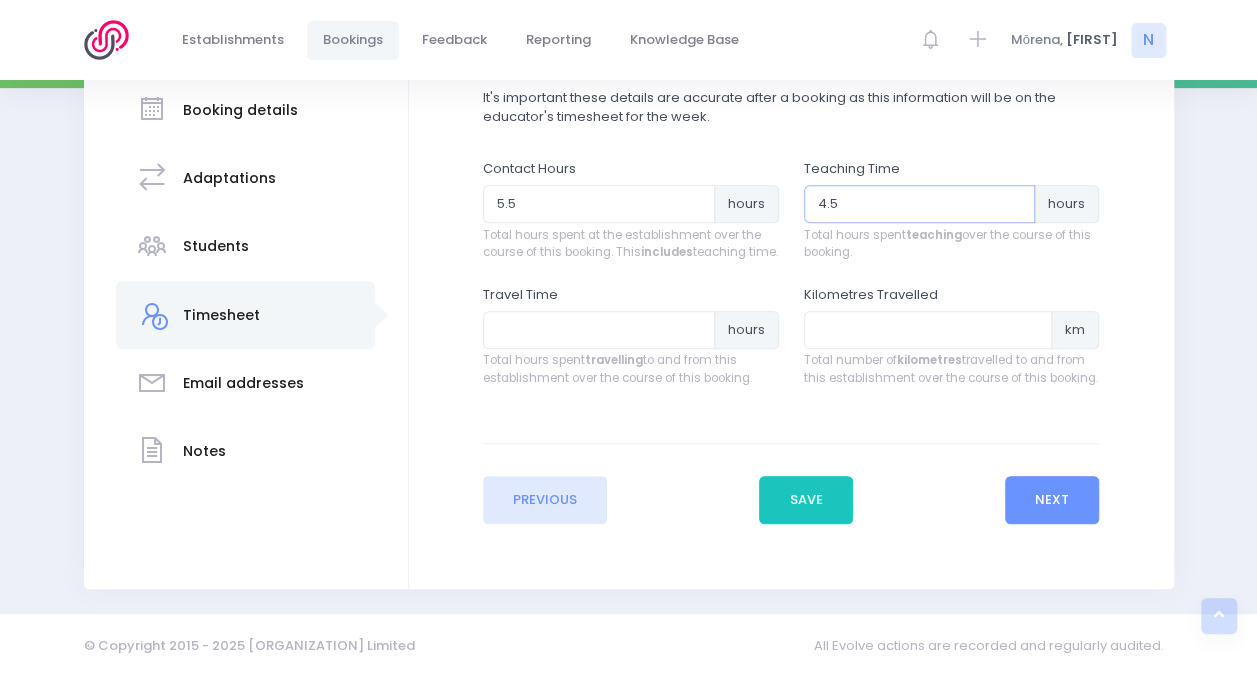 type on "4.5" 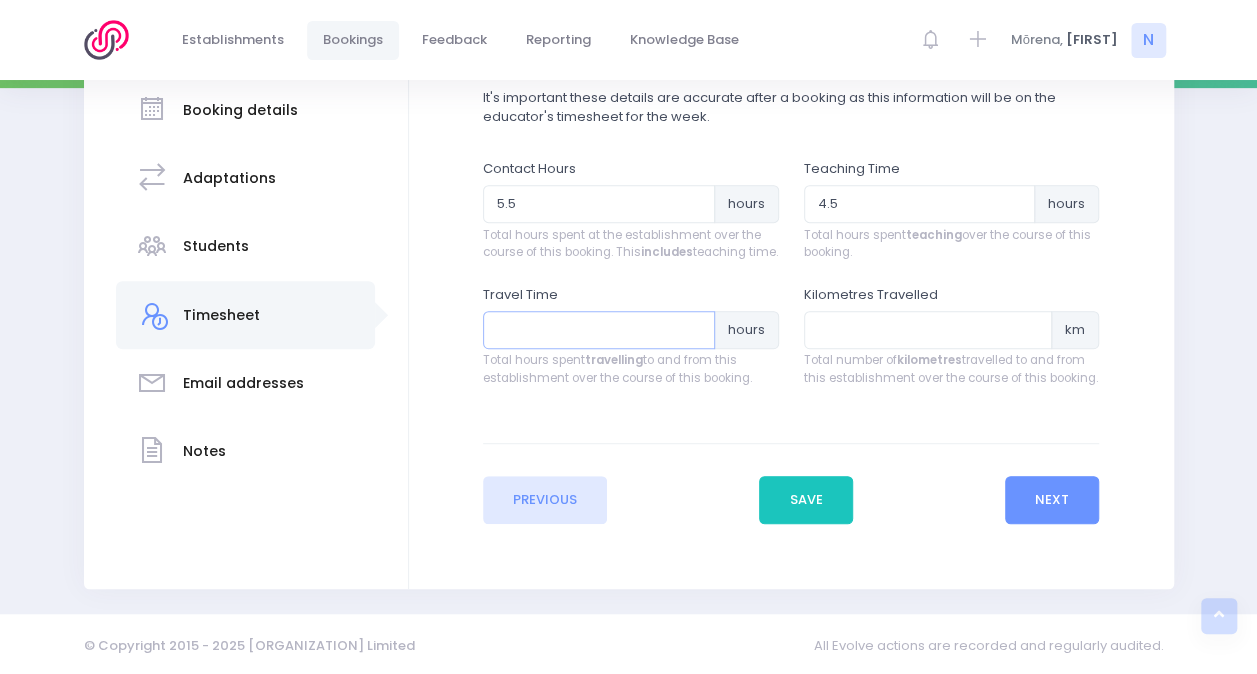 click at bounding box center [599, 330] 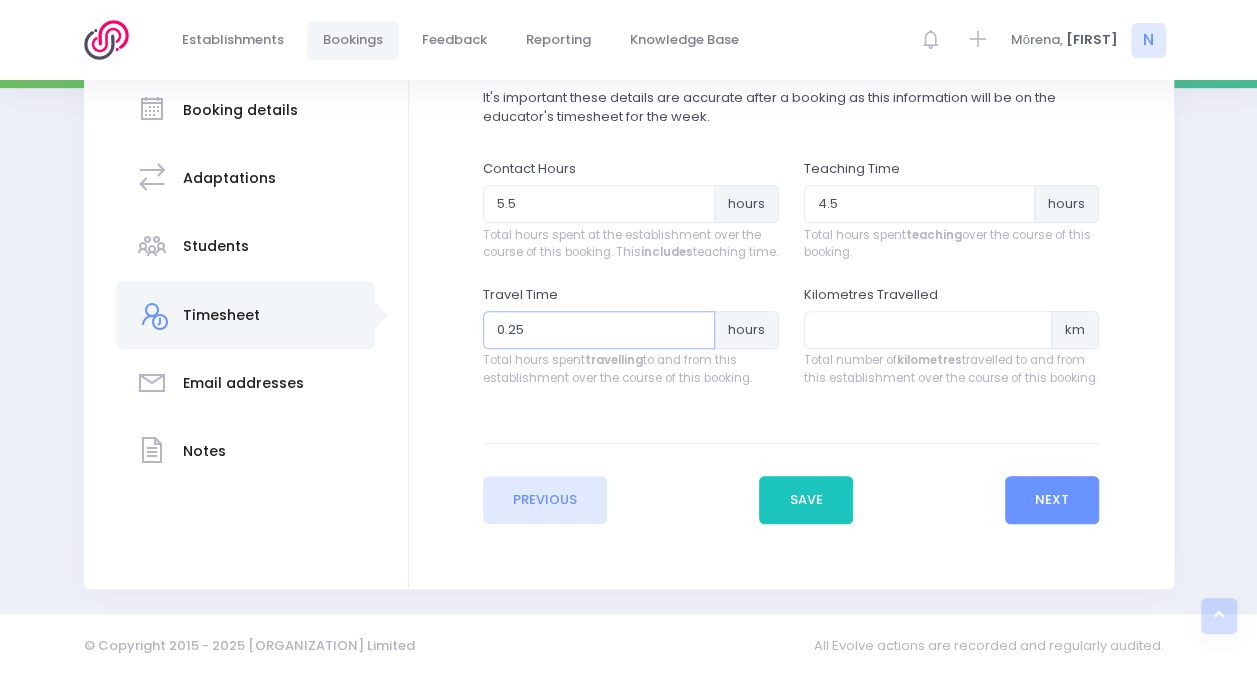 click on "0.25" at bounding box center [599, 330] 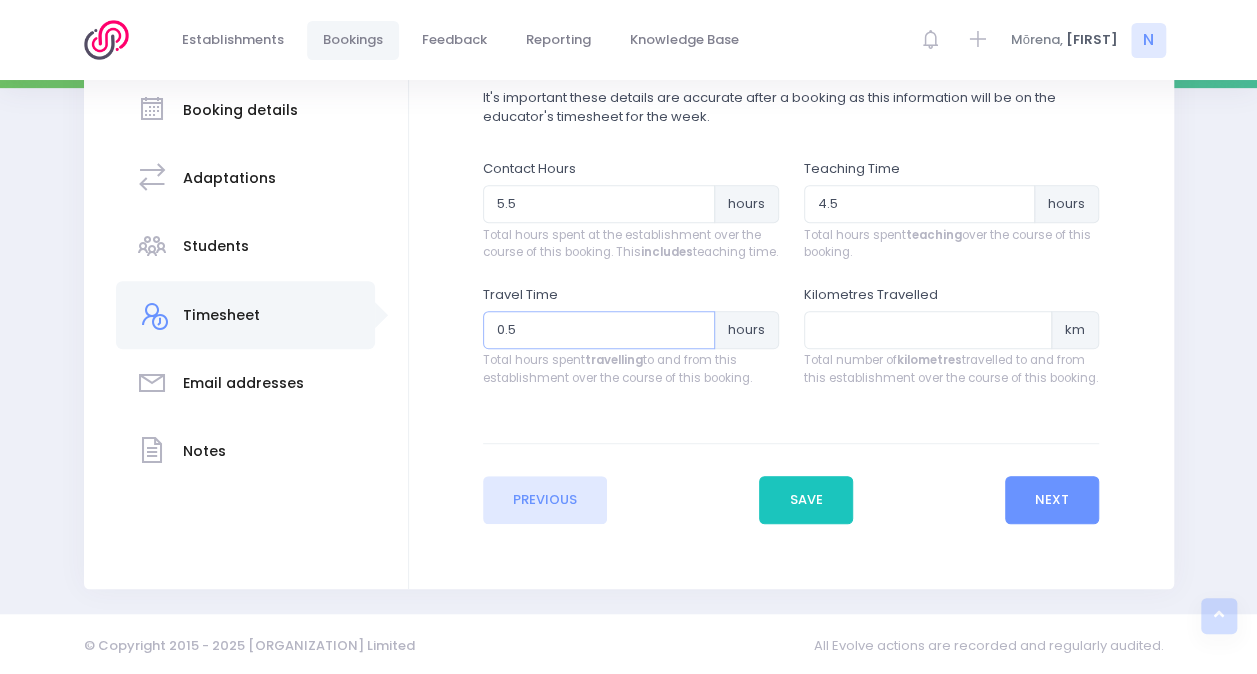 click on "0.5" at bounding box center [599, 330] 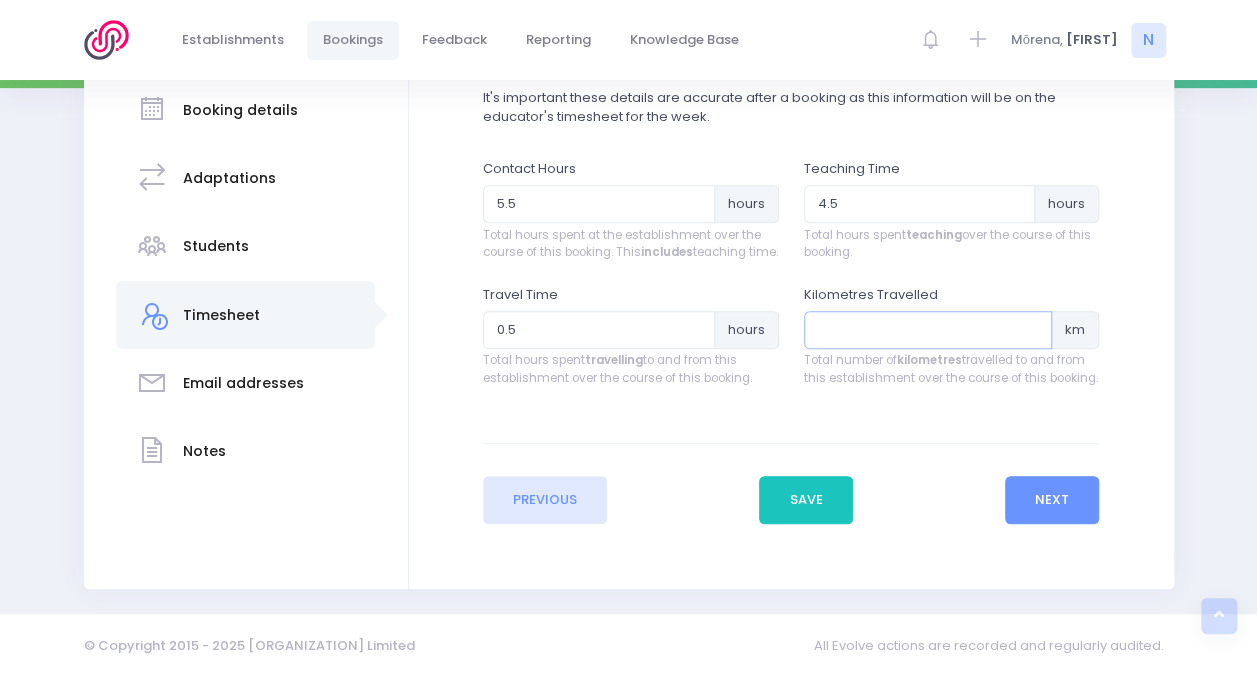 click at bounding box center [928, 330] 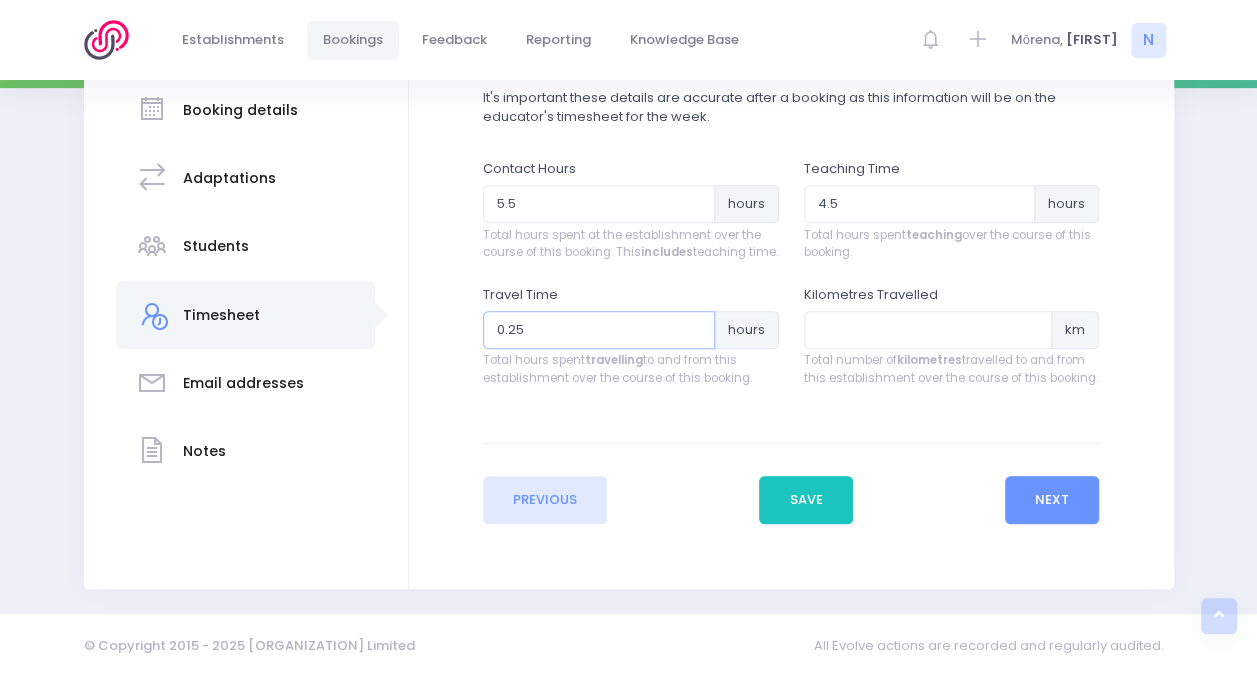 type on "0.25" 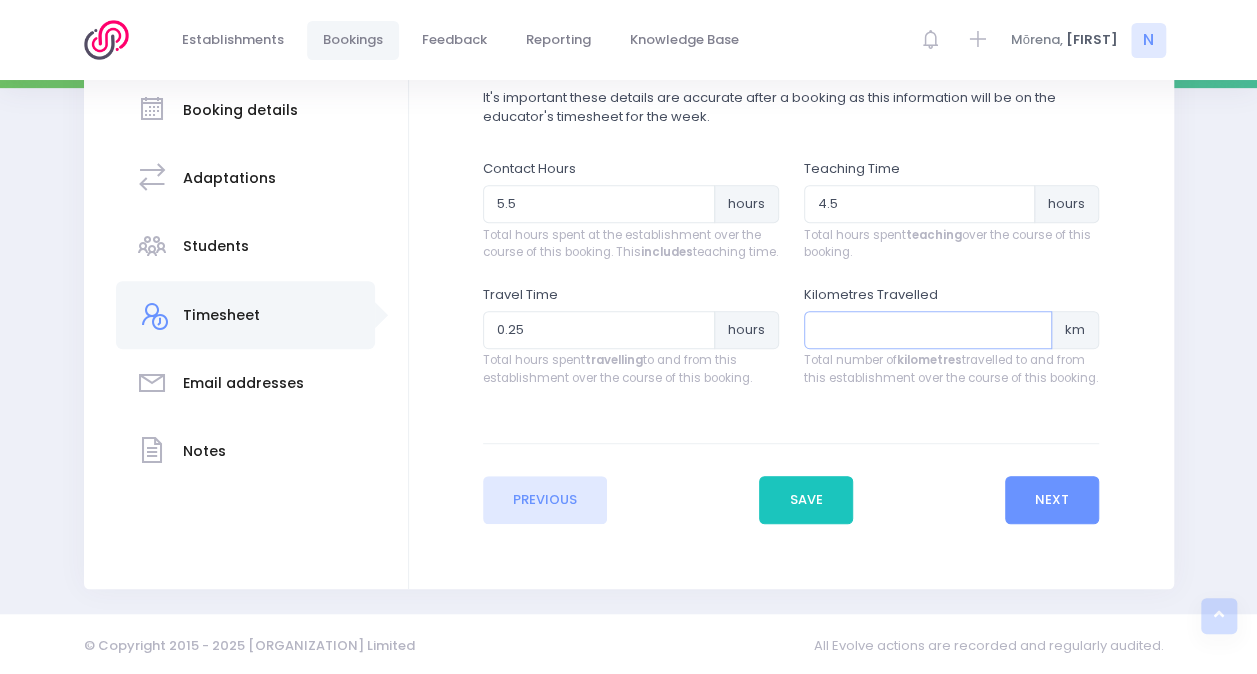 click at bounding box center (928, 330) 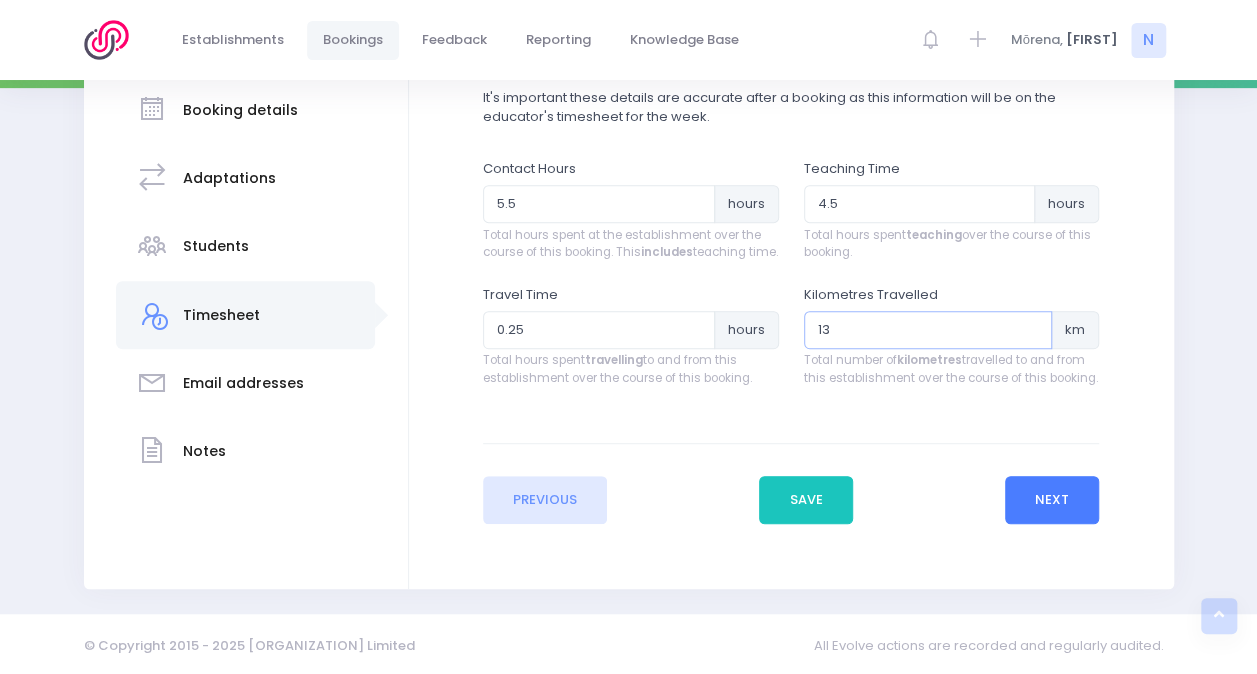 type on "13" 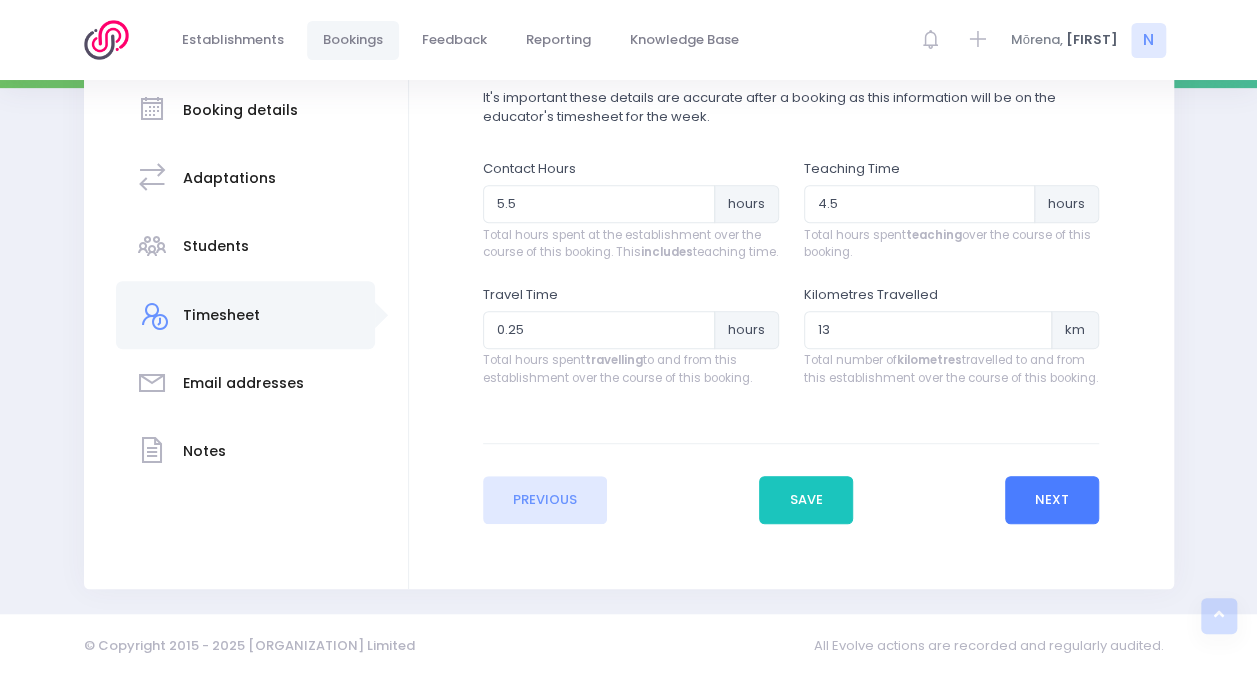 click on "Next" at bounding box center (1052, 500) 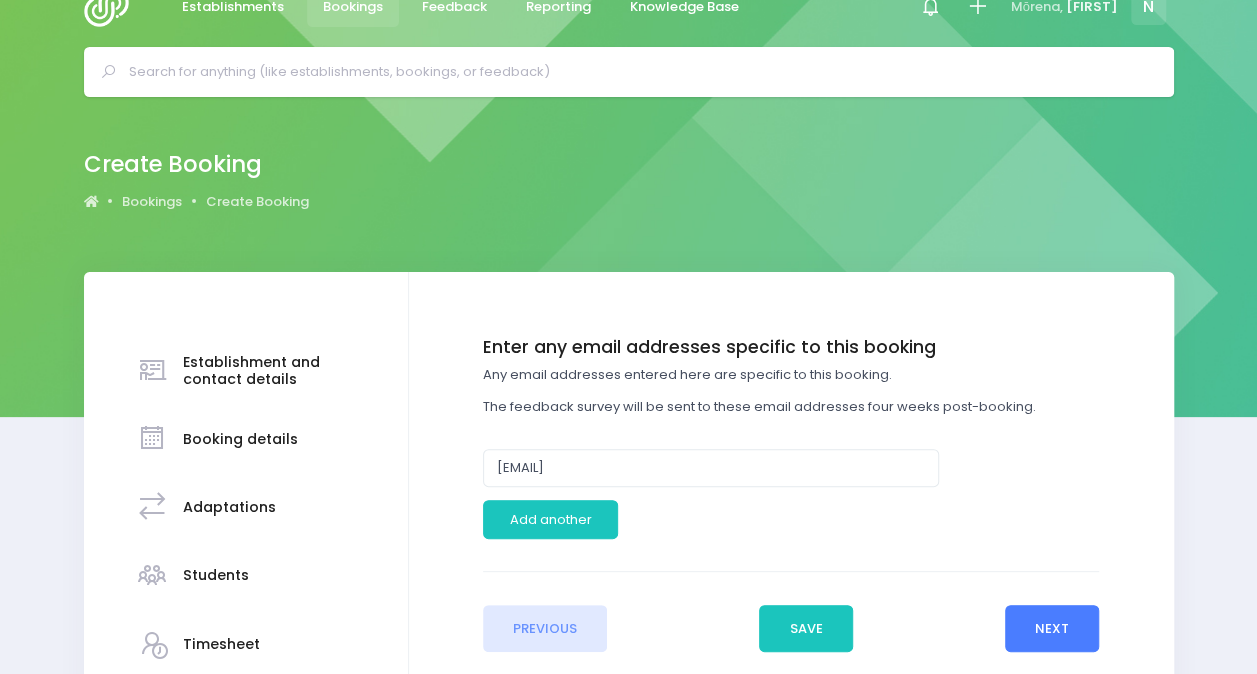 scroll, scrollTop: 0, scrollLeft: 0, axis: both 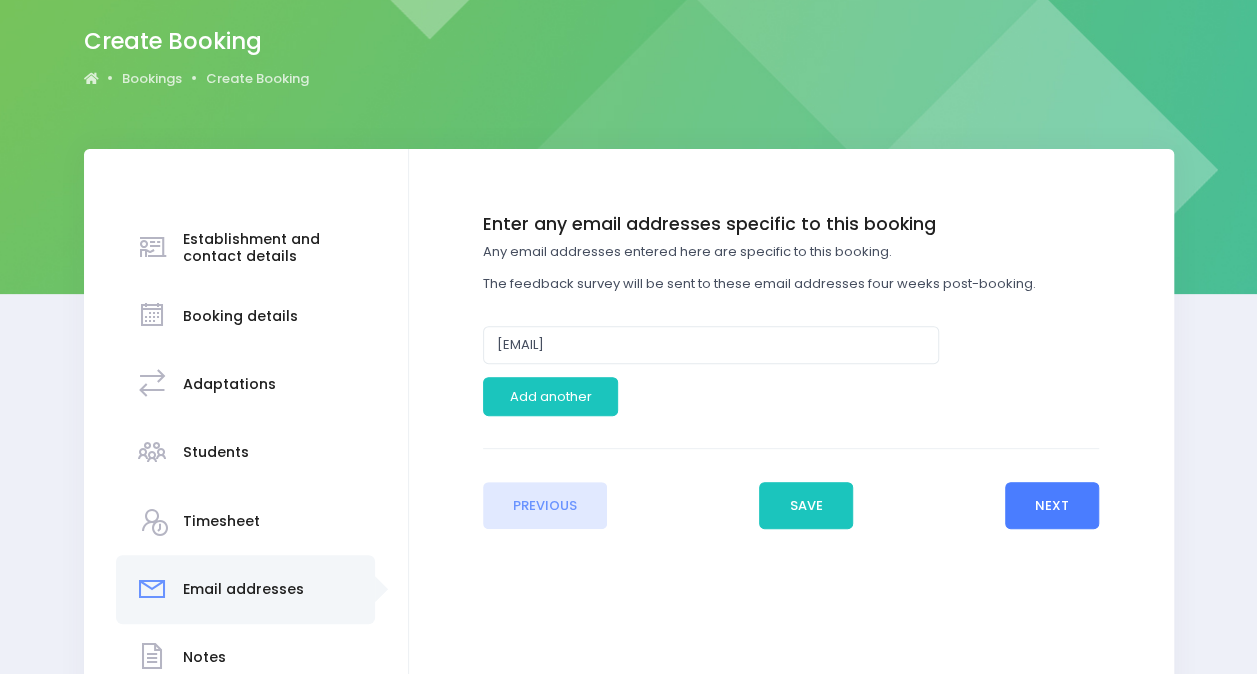 click on "Next" at bounding box center (1052, 506) 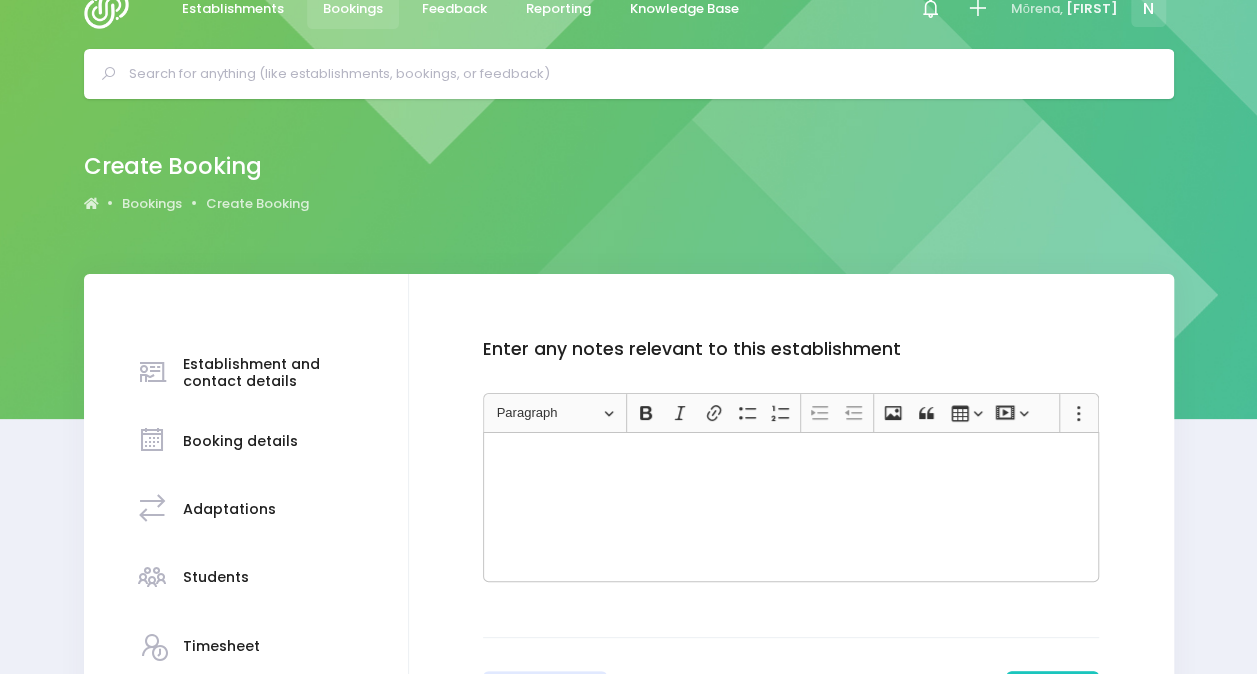 scroll, scrollTop: 0, scrollLeft: 0, axis: both 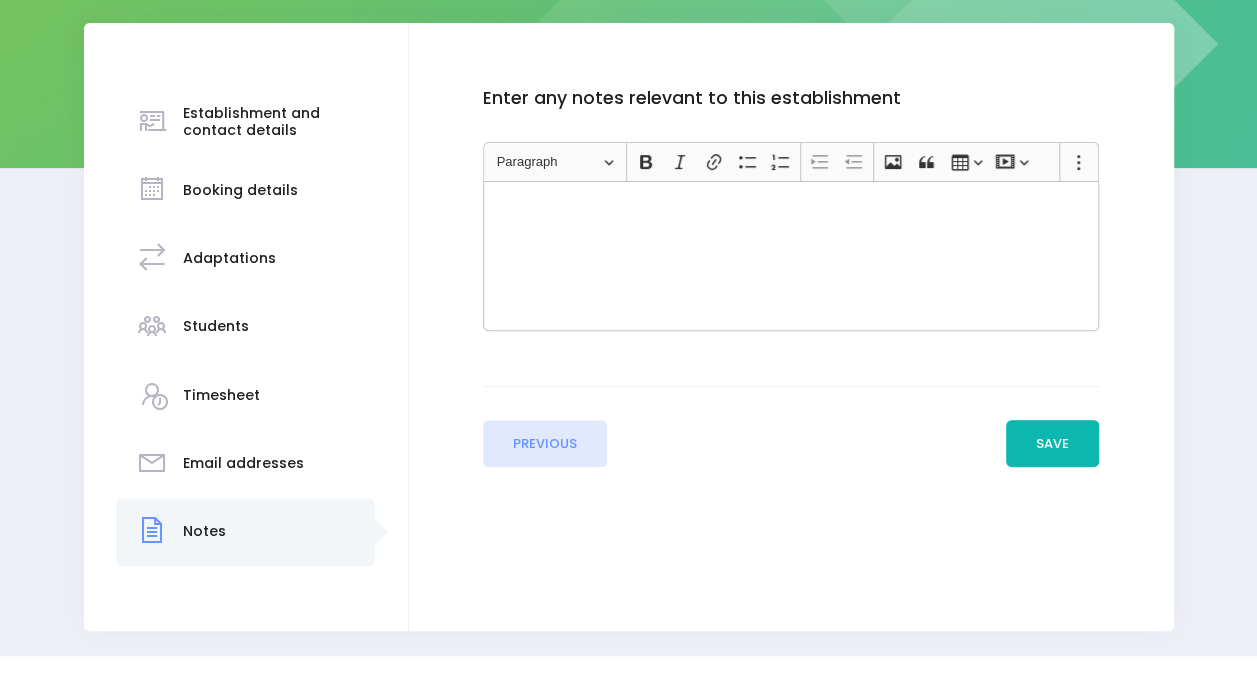 click on "Save" at bounding box center [1053, 444] 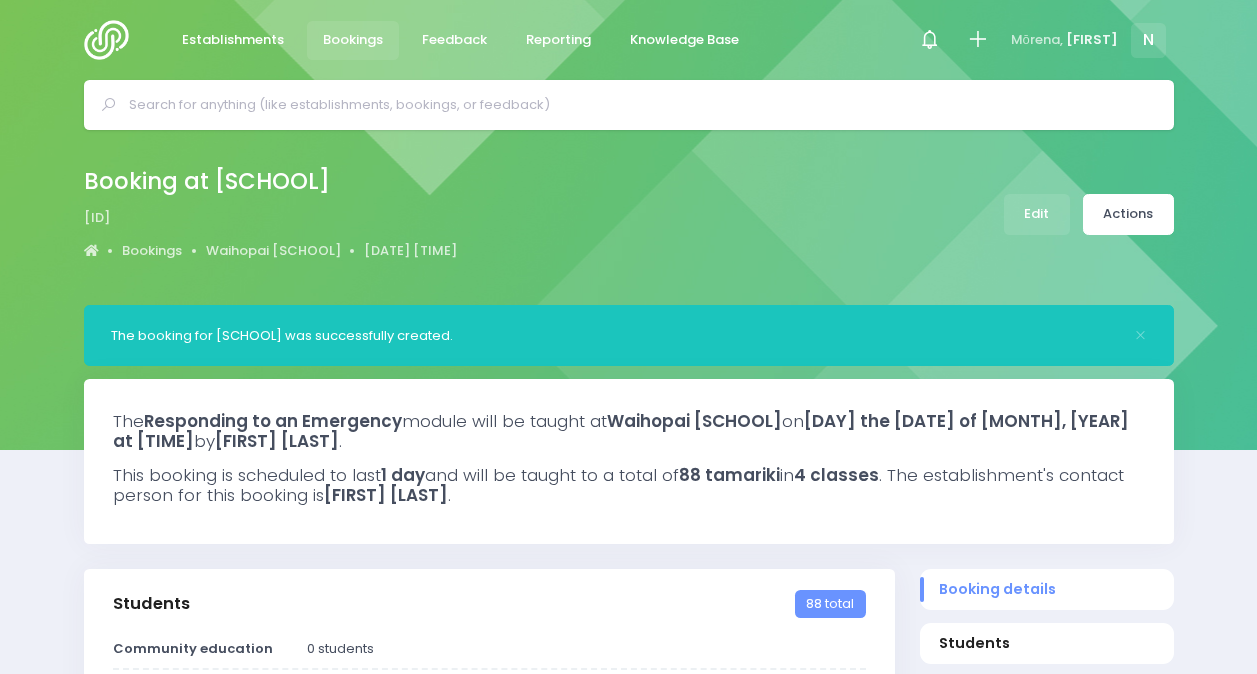 select on "5" 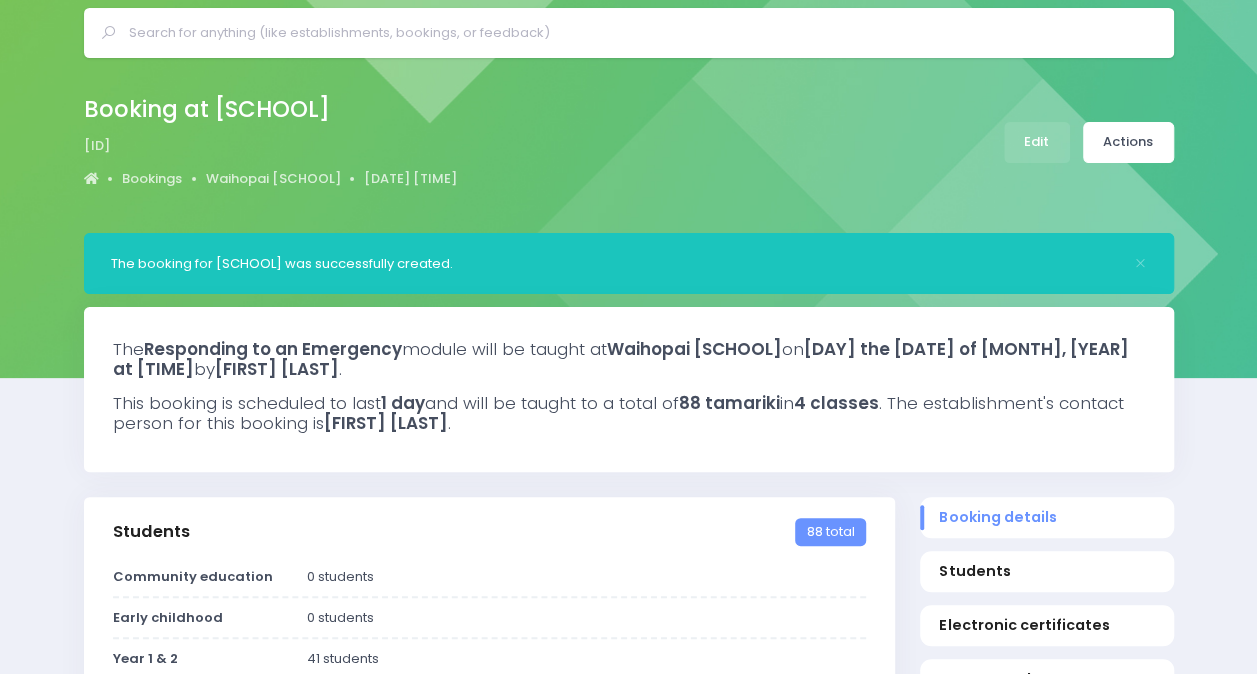 scroll, scrollTop: 38, scrollLeft: 0, axis: vertical 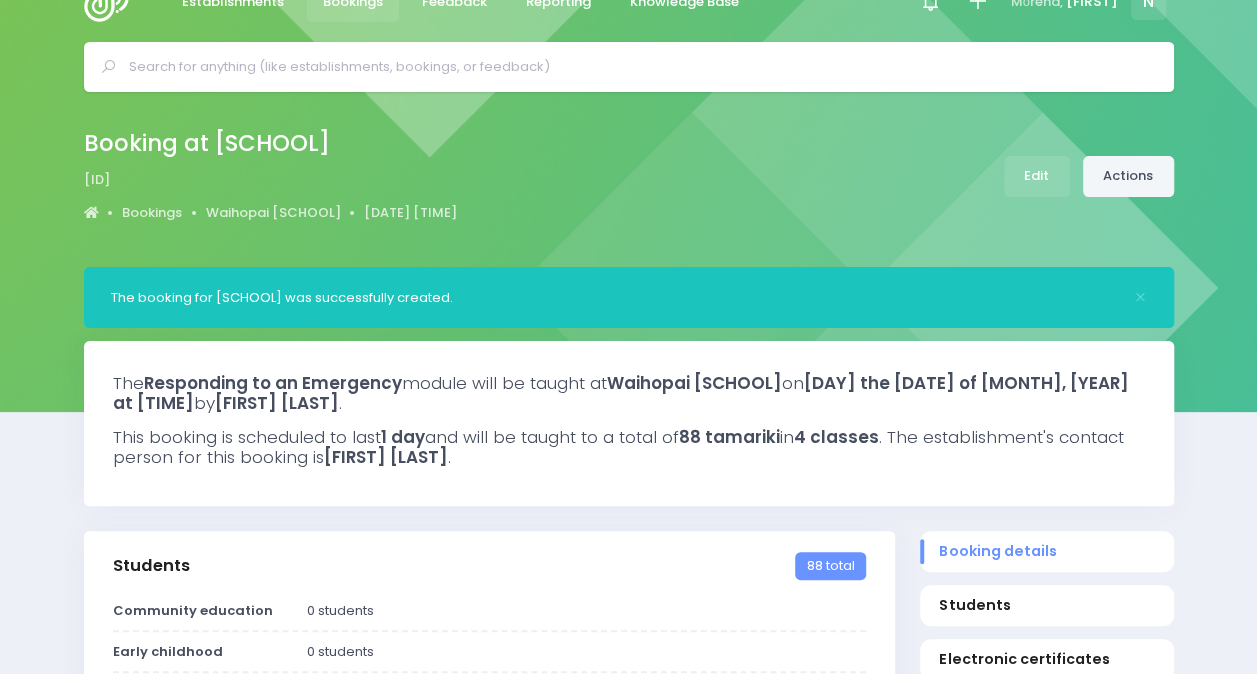 click on "Actions" at bounding box center (1128, 176) 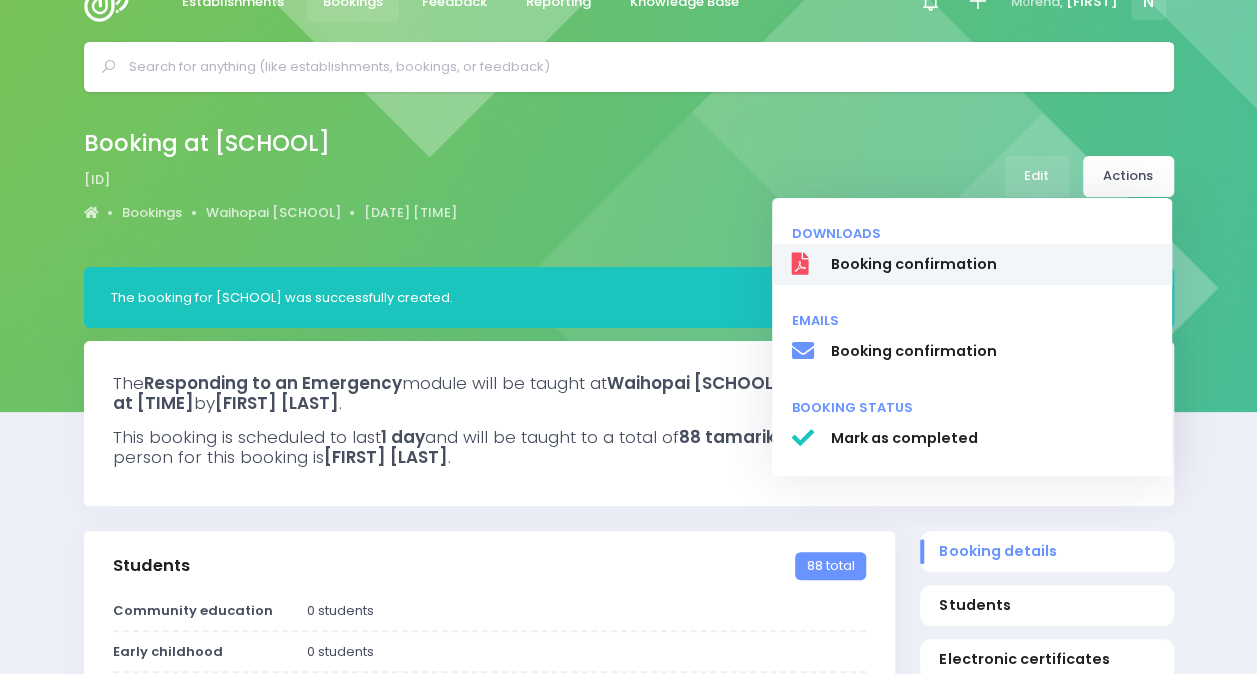 click on "Booking confirmation" at bounding box center [991, 264] 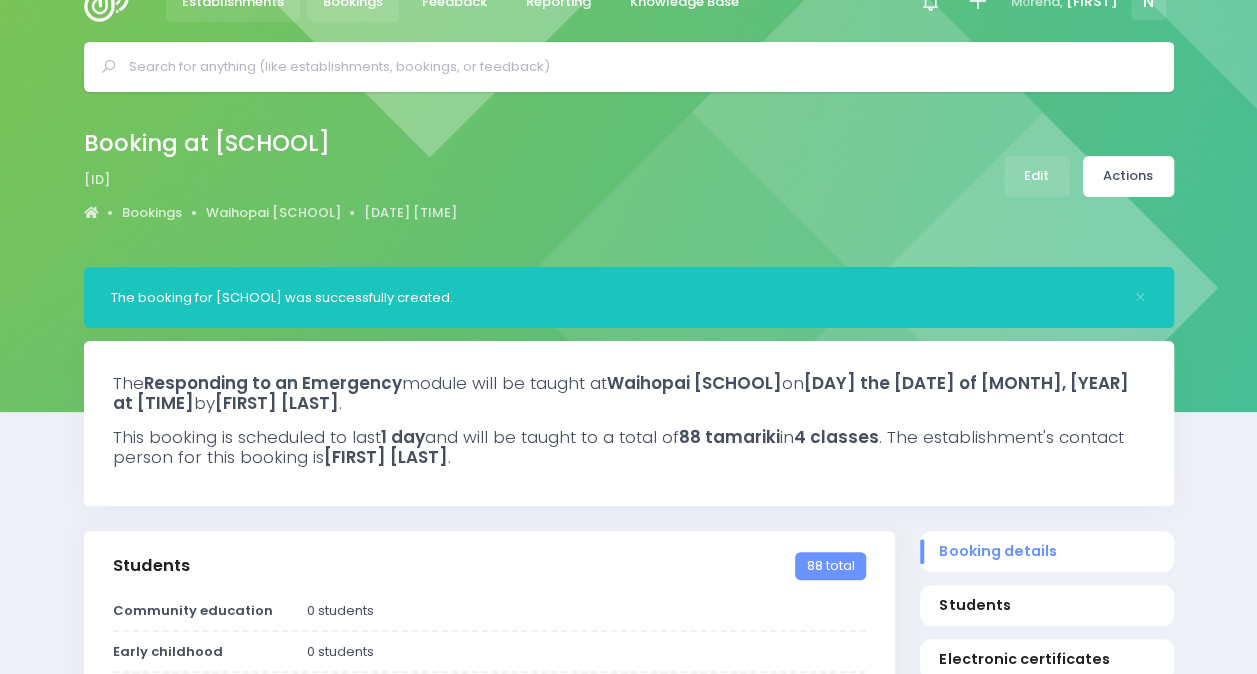 click on "Establishments" at bounding box center [233, 2] 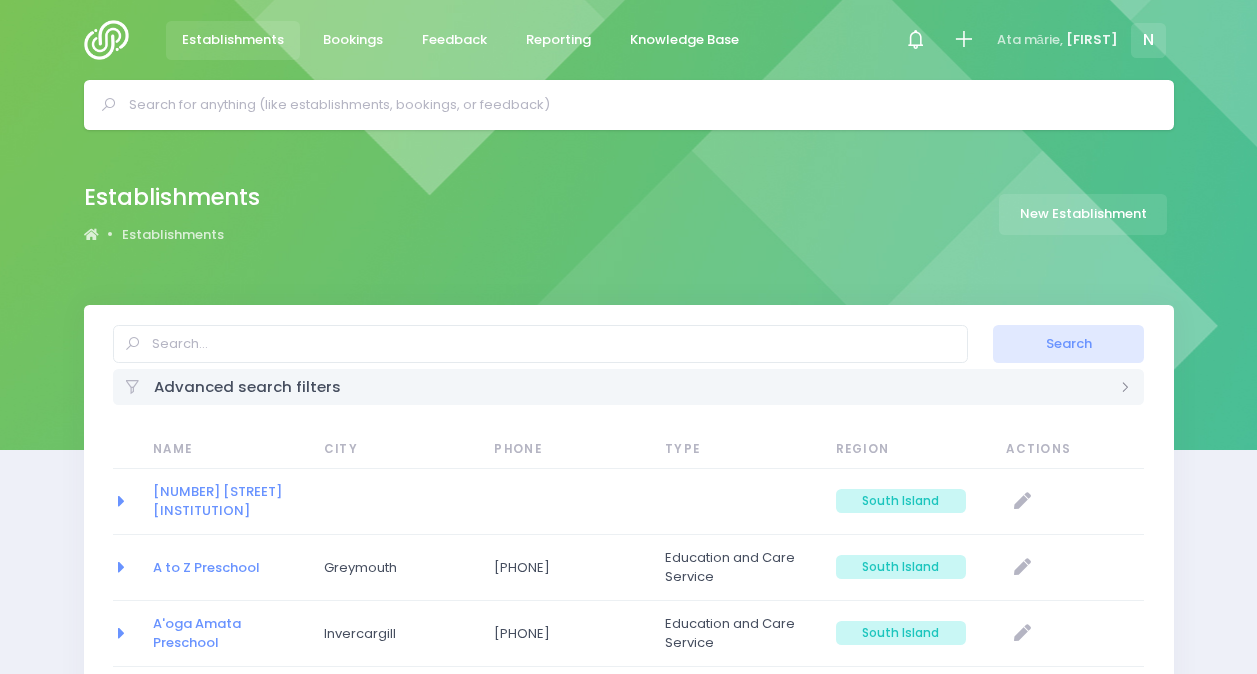 select on "20" 